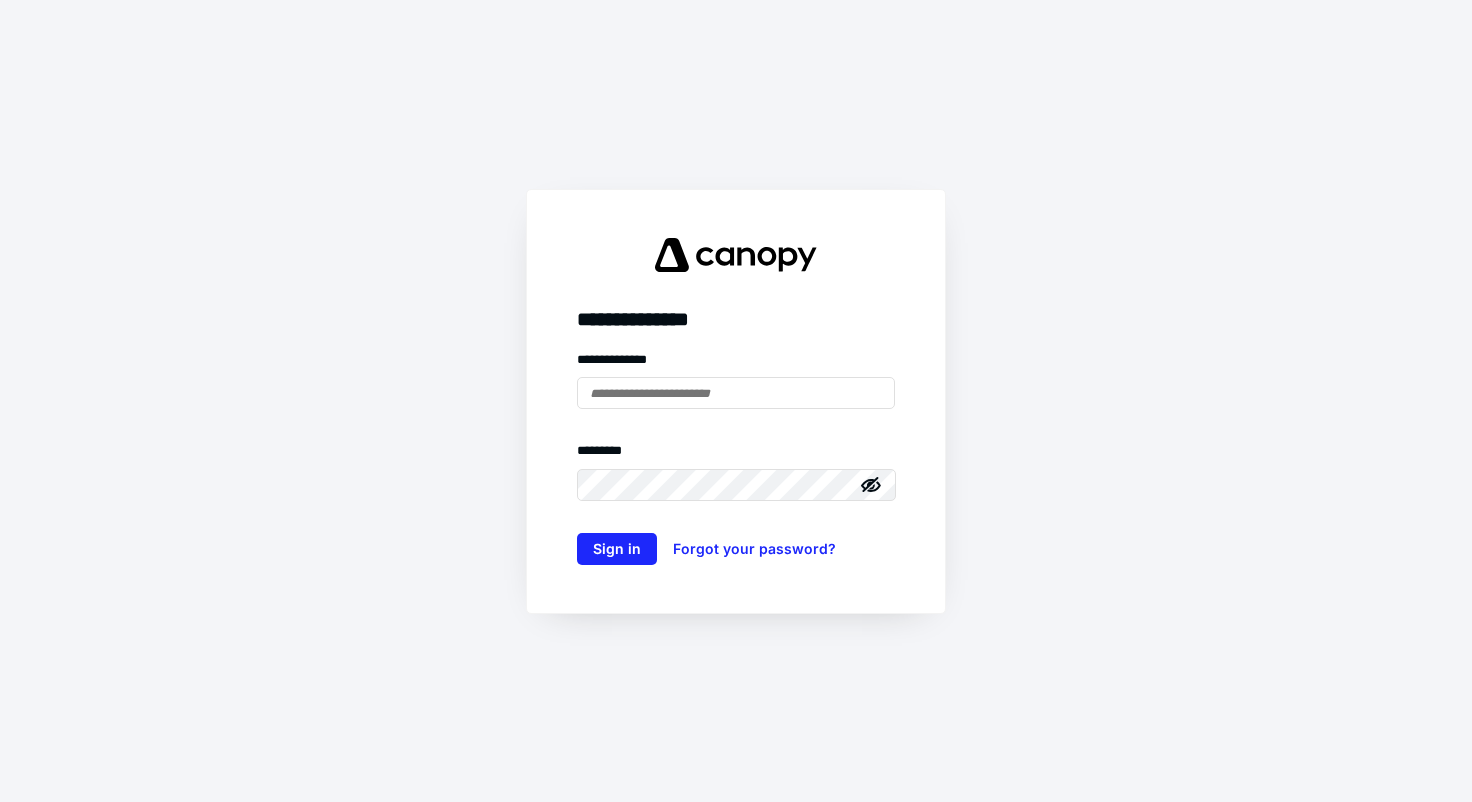 scroll, scrollTop: 0, scrollLeft: 0, axis: both 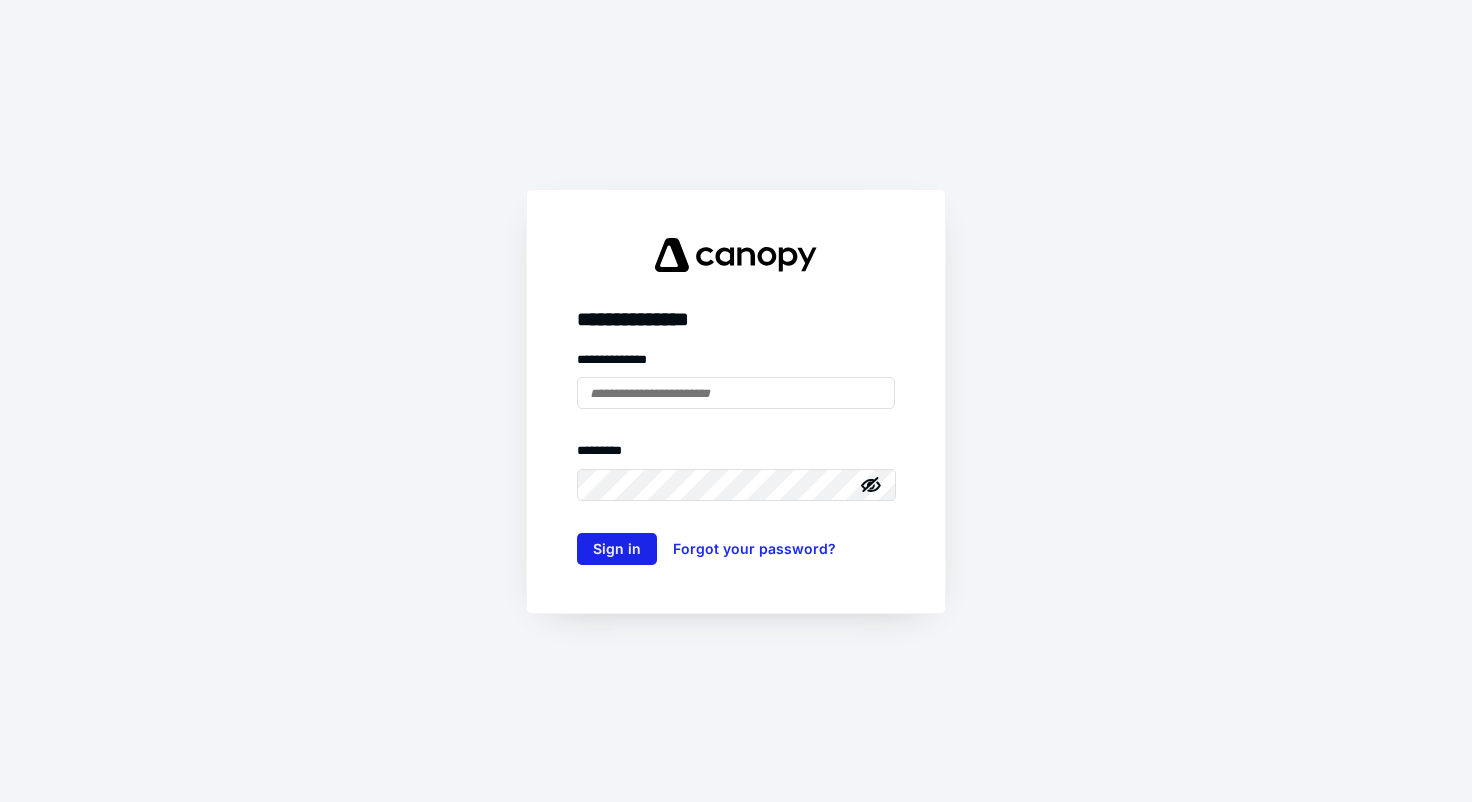 type on "**********" 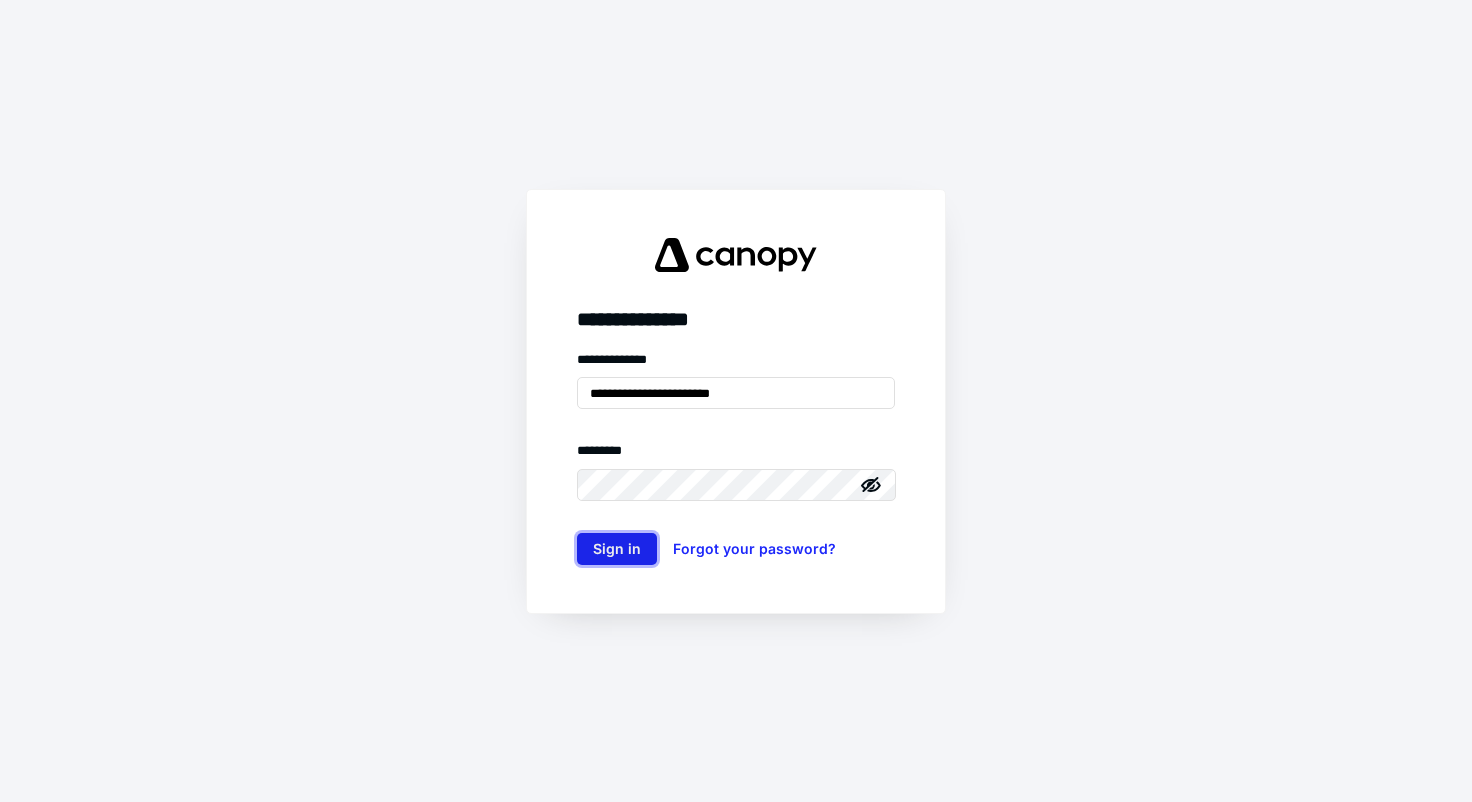 click on "Sign in" at bounding box center [617, 549] 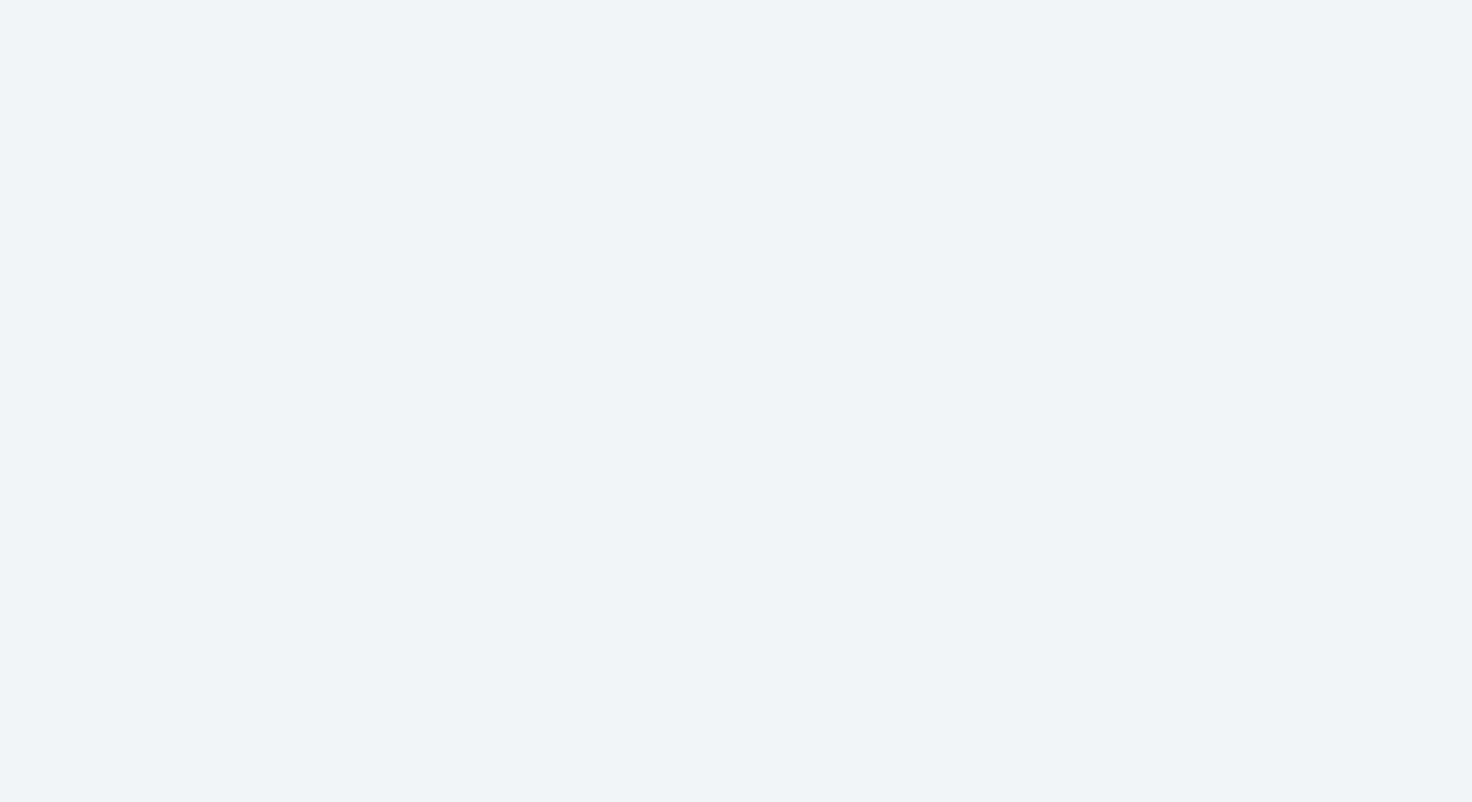 scroll, scrollTop: 0, scrollLeft: 0, axis: both 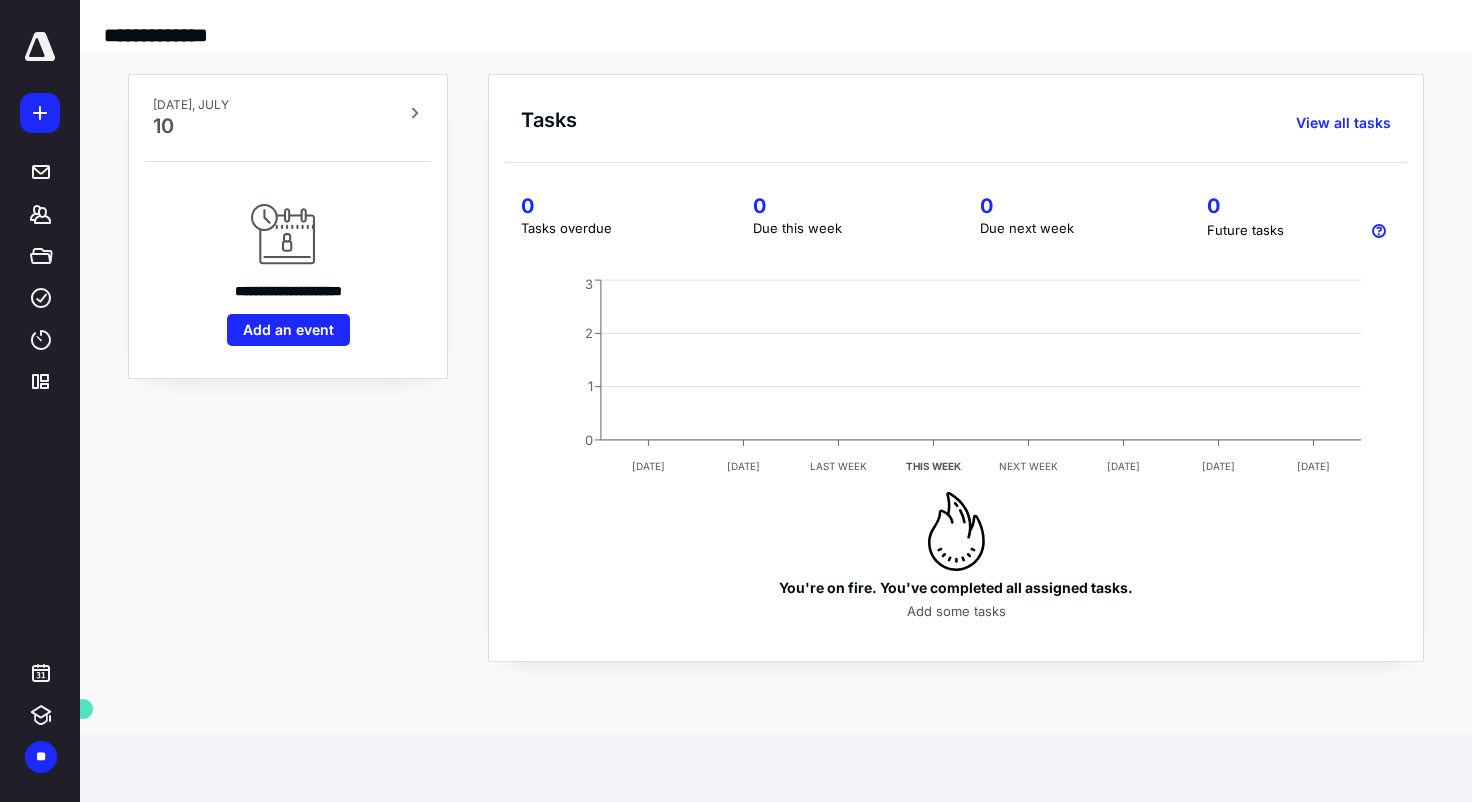 click at bounding box center [40, 113] 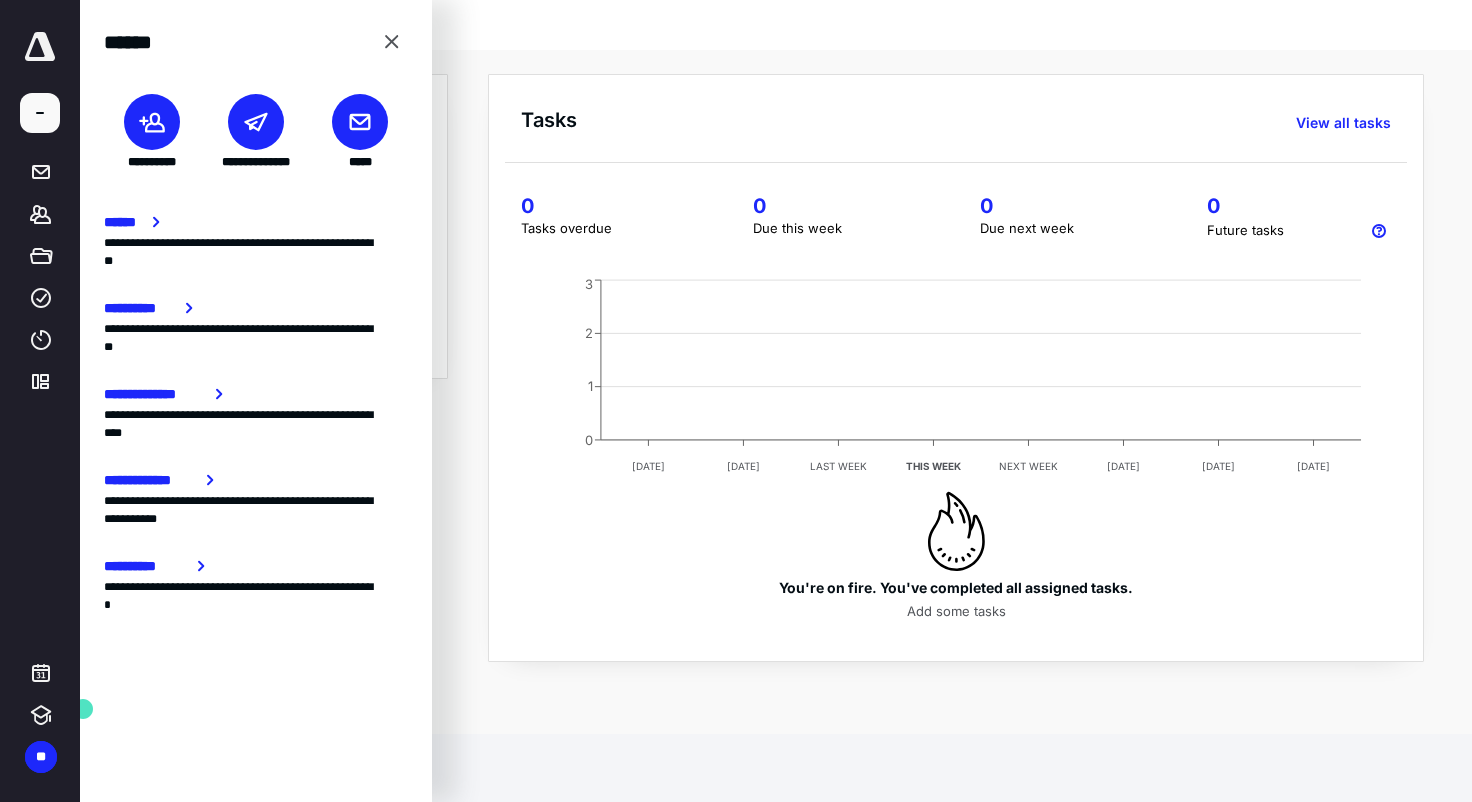 click on "JUN 15 JUN 22 LAST WEEK THIS WEEK NEXT WEEK JUL 20 JUL 27 AUG 3 0 1 2 3" 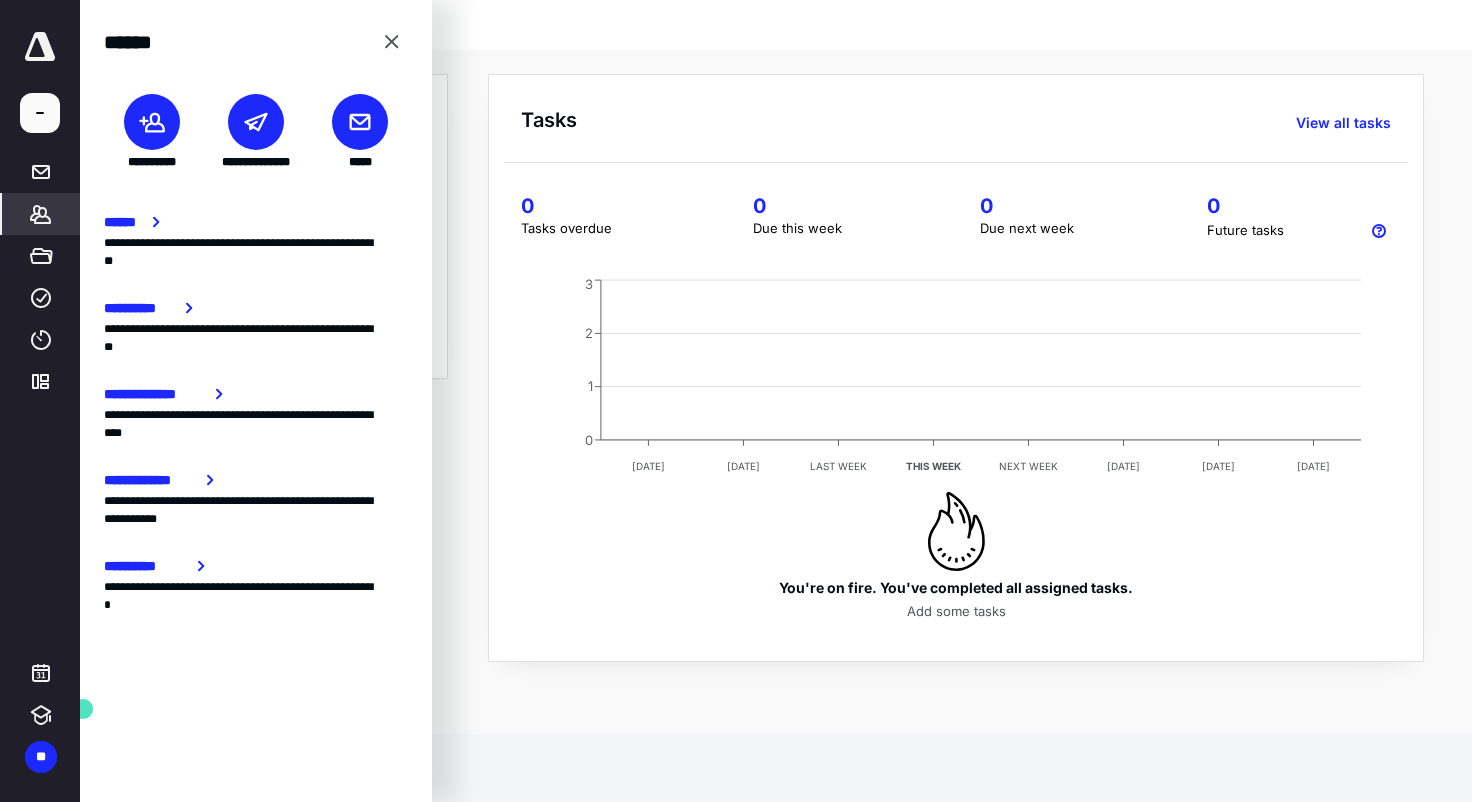 click 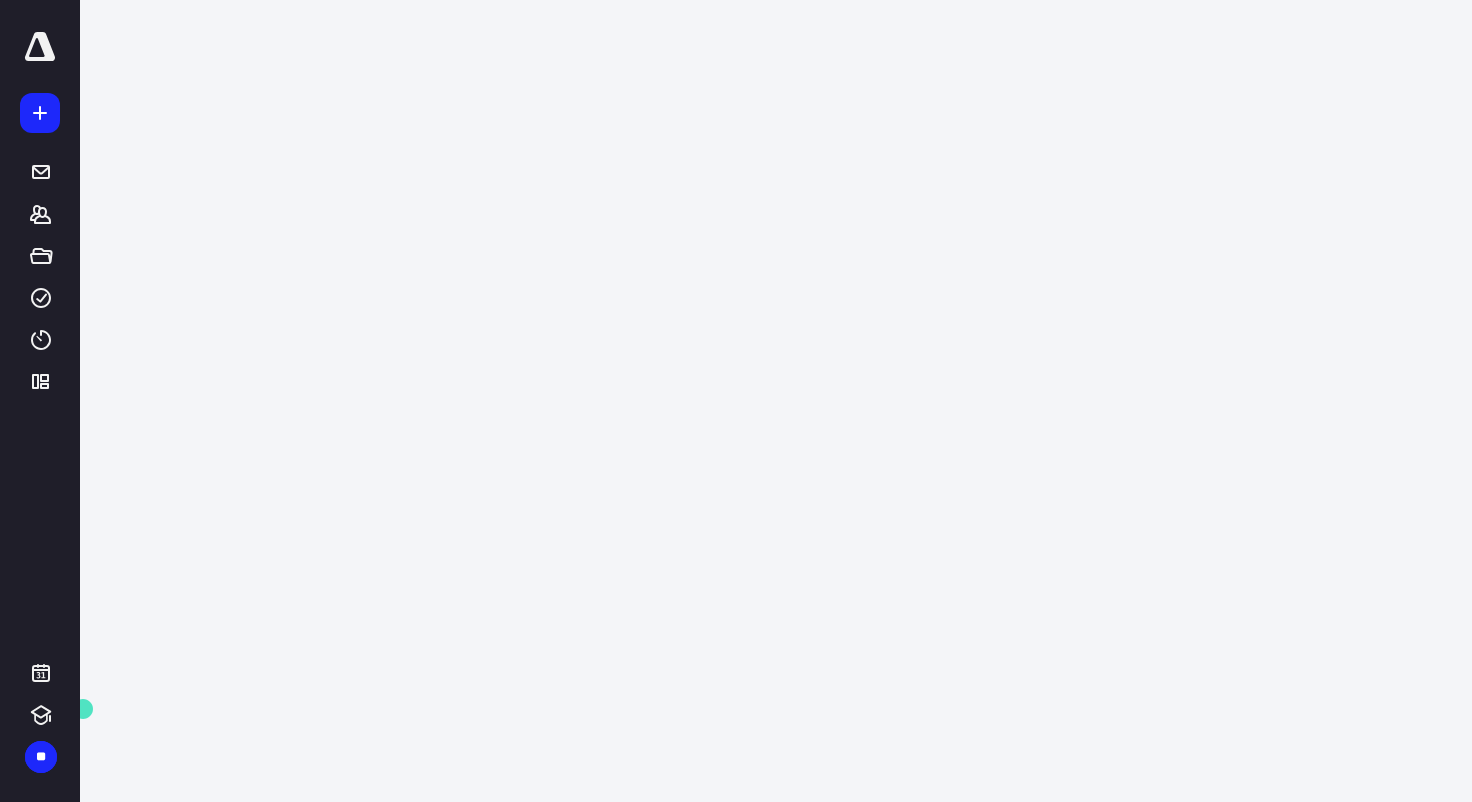 click 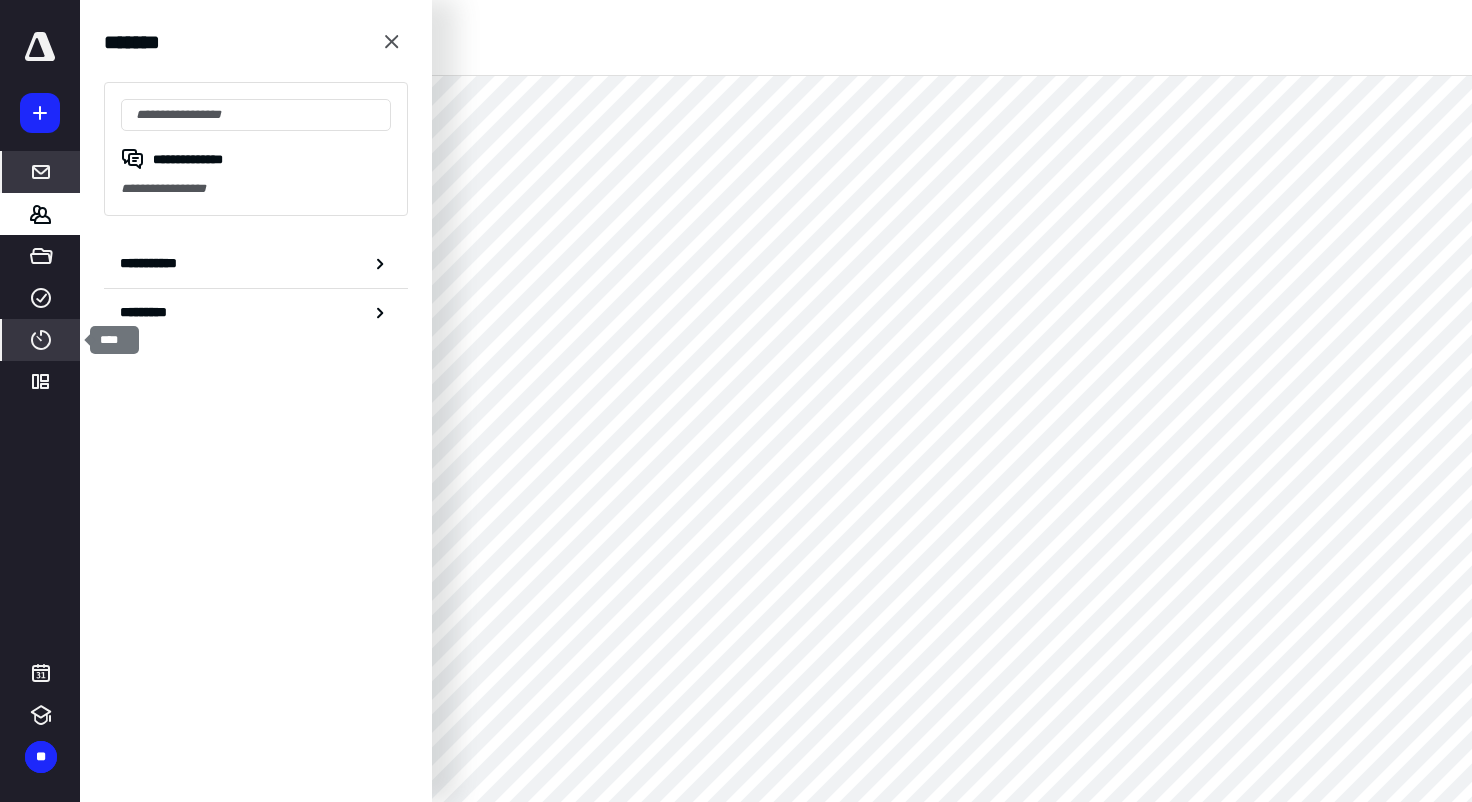 click 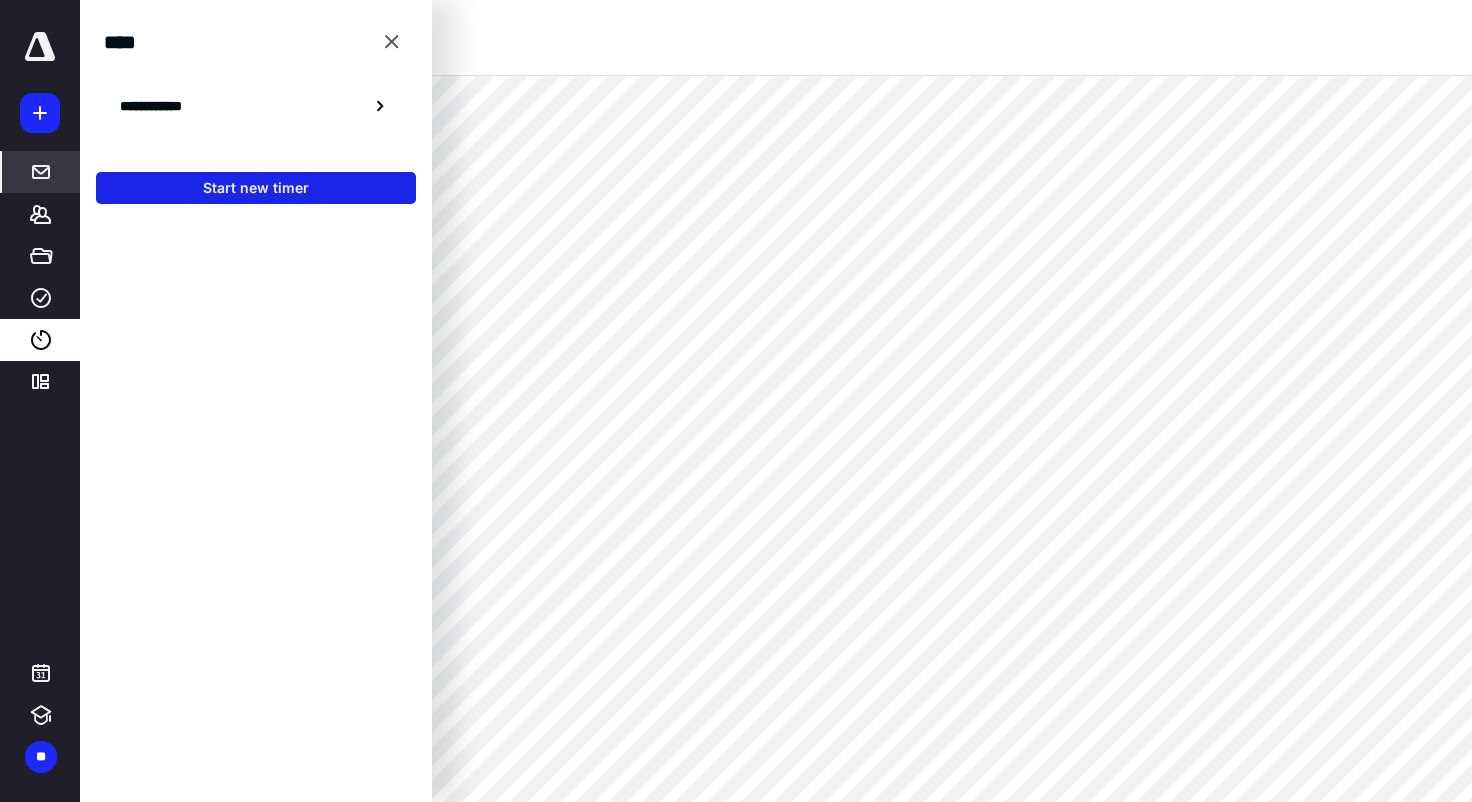click on "Start new timer" at bounding box center (256, 188) 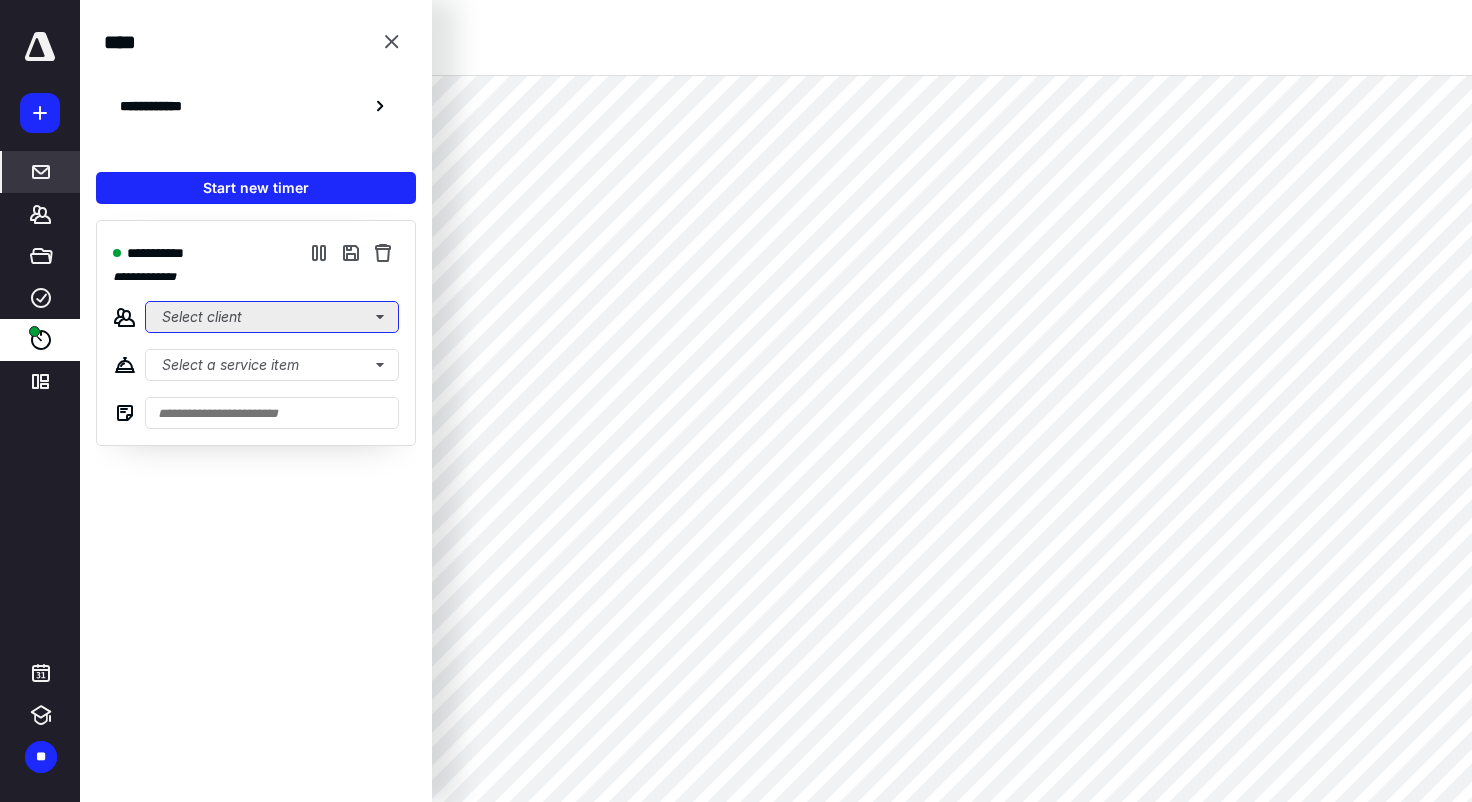 click on "Select client" at bounding box center (272, 317) 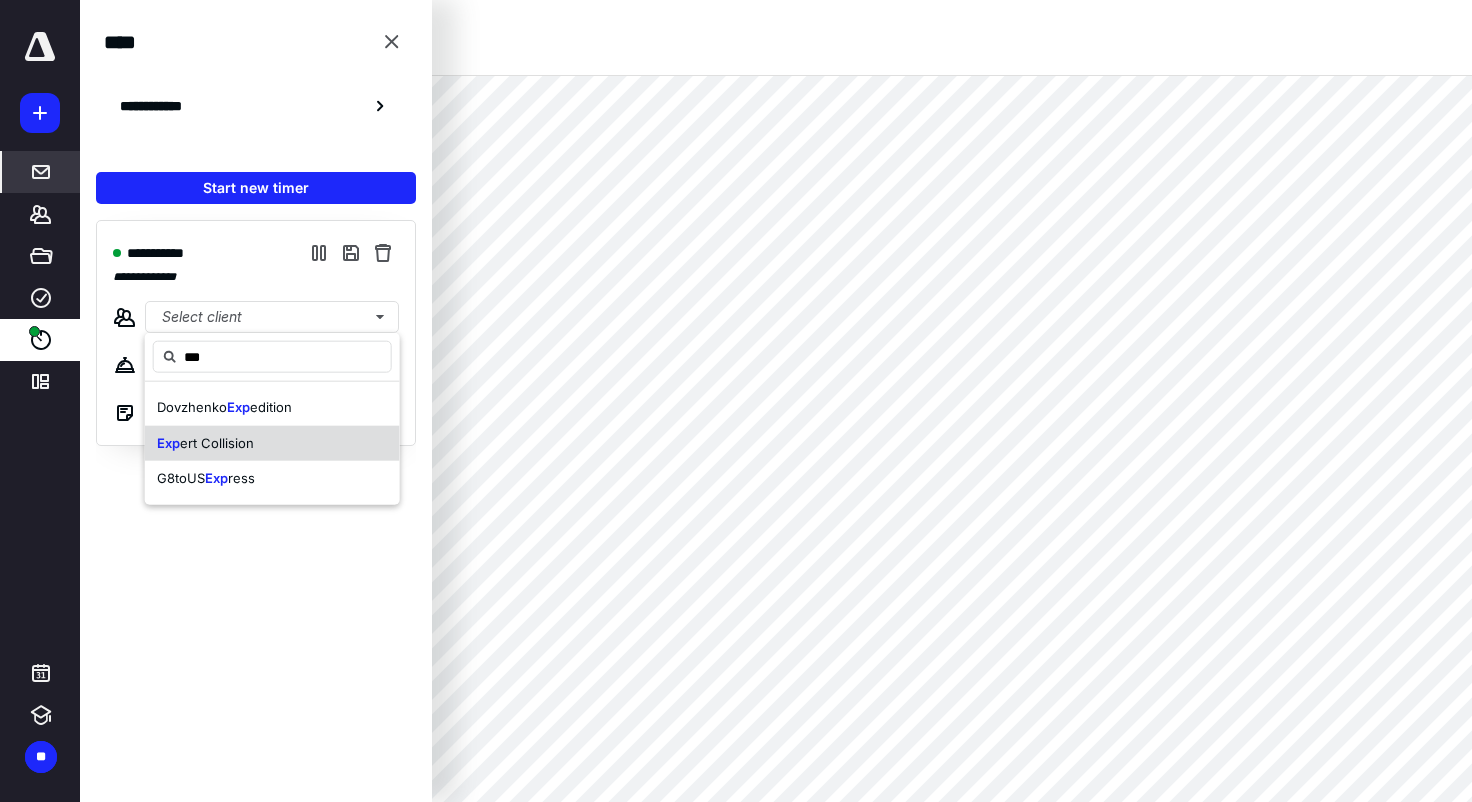 click on "Exp ert  Collision" at bounding box center [272, 443] 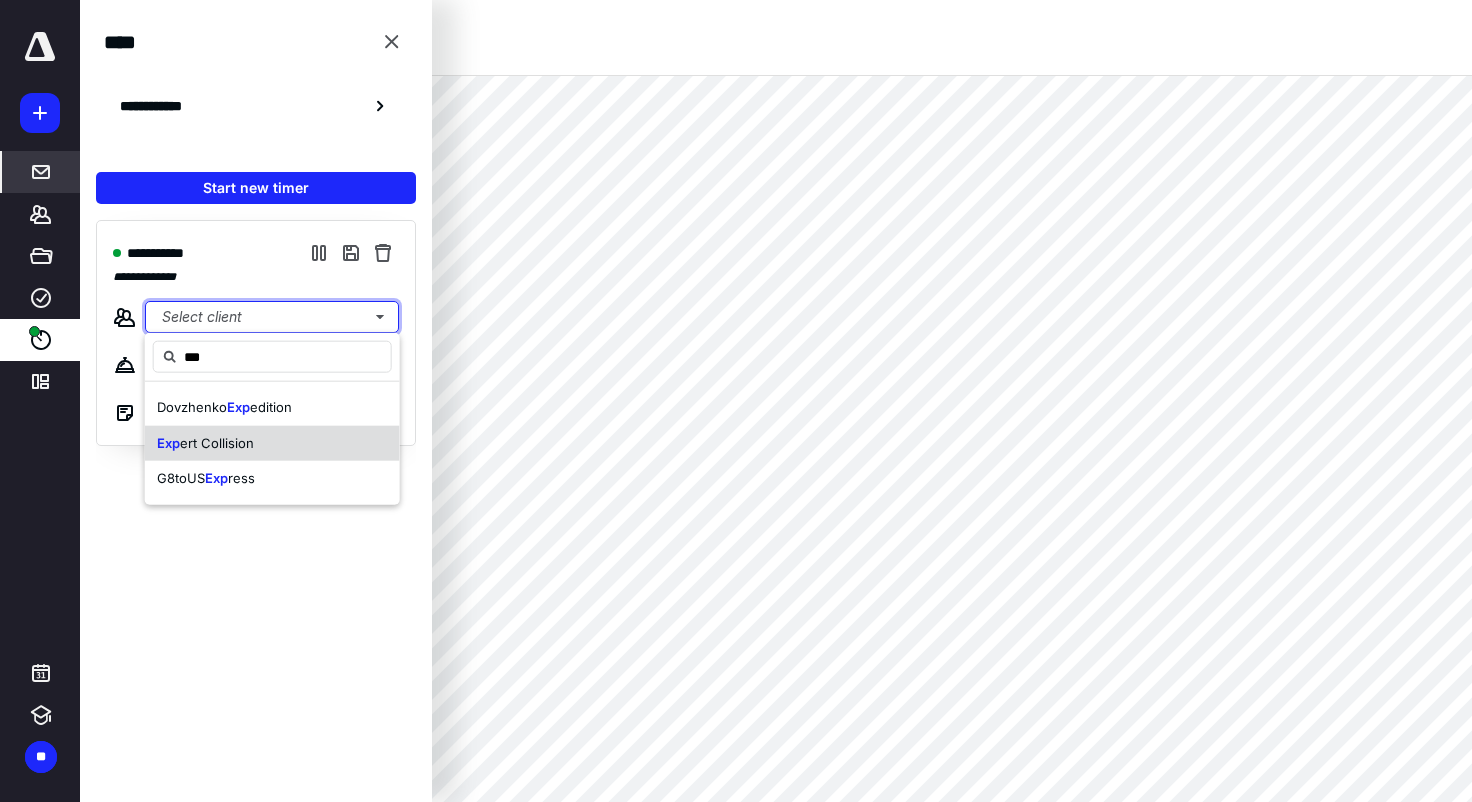 type 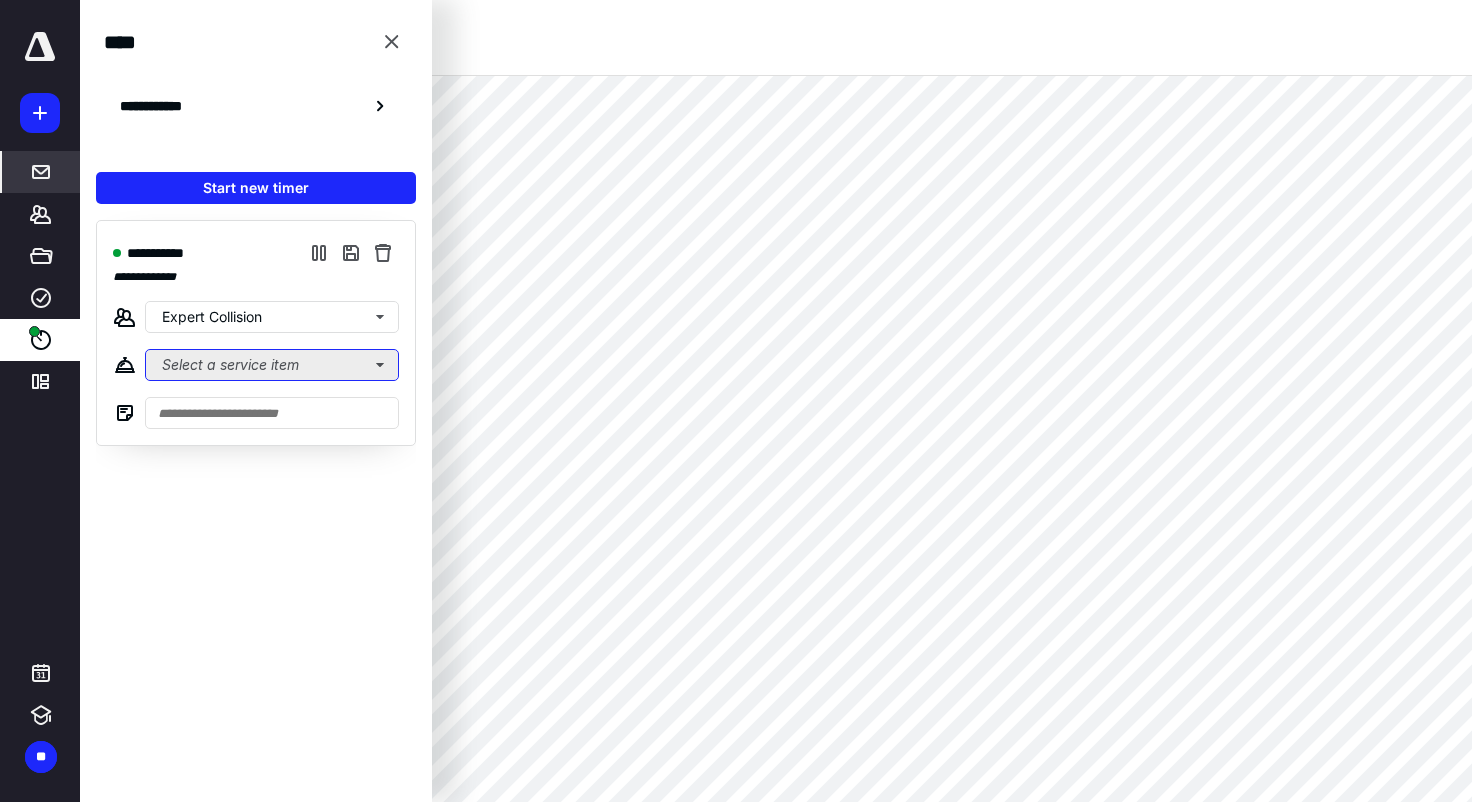 click on "Select a service item" at bounding box center [272, 365] 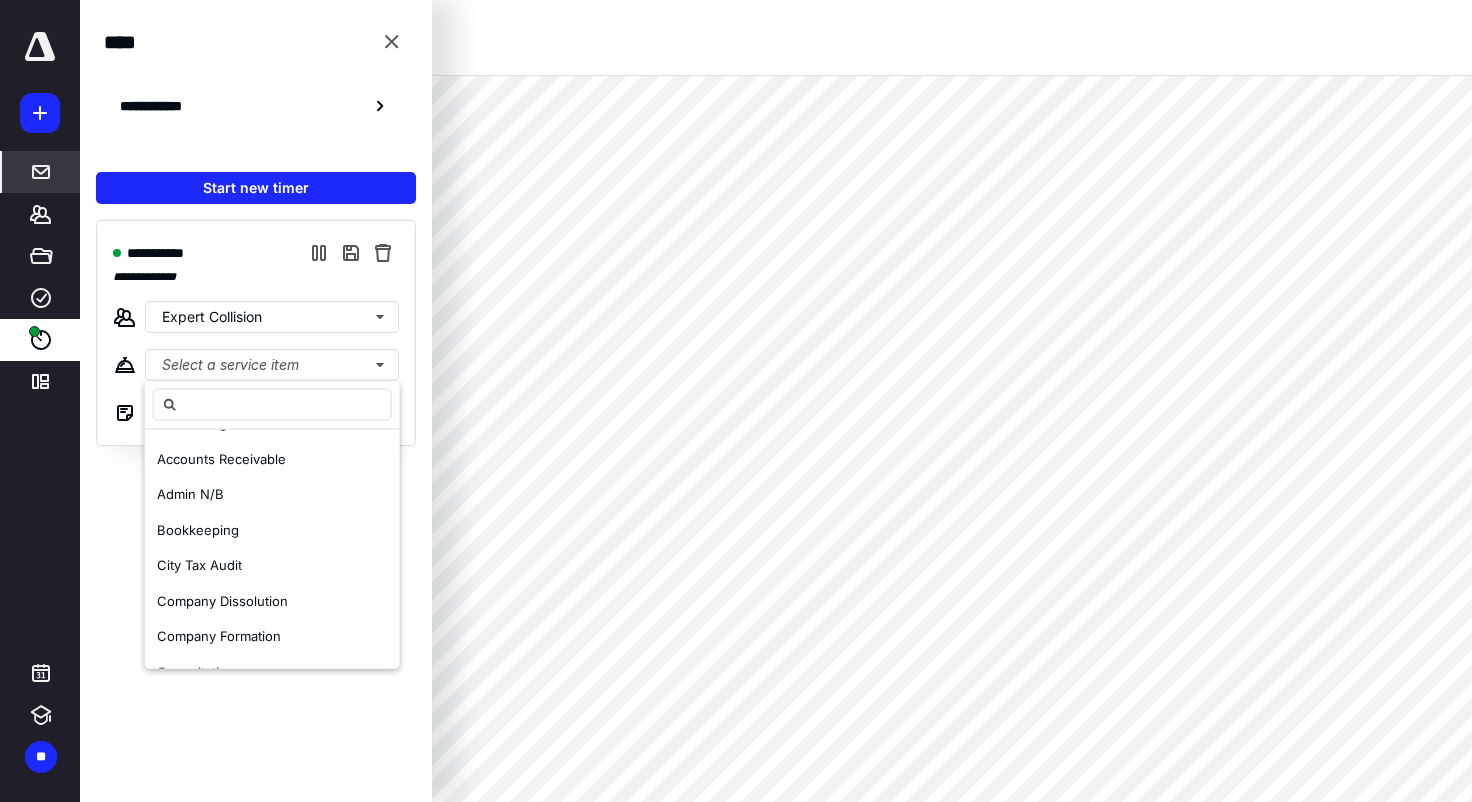 scroll, scrollTop: 0, scrollLeft: 0, axis: both 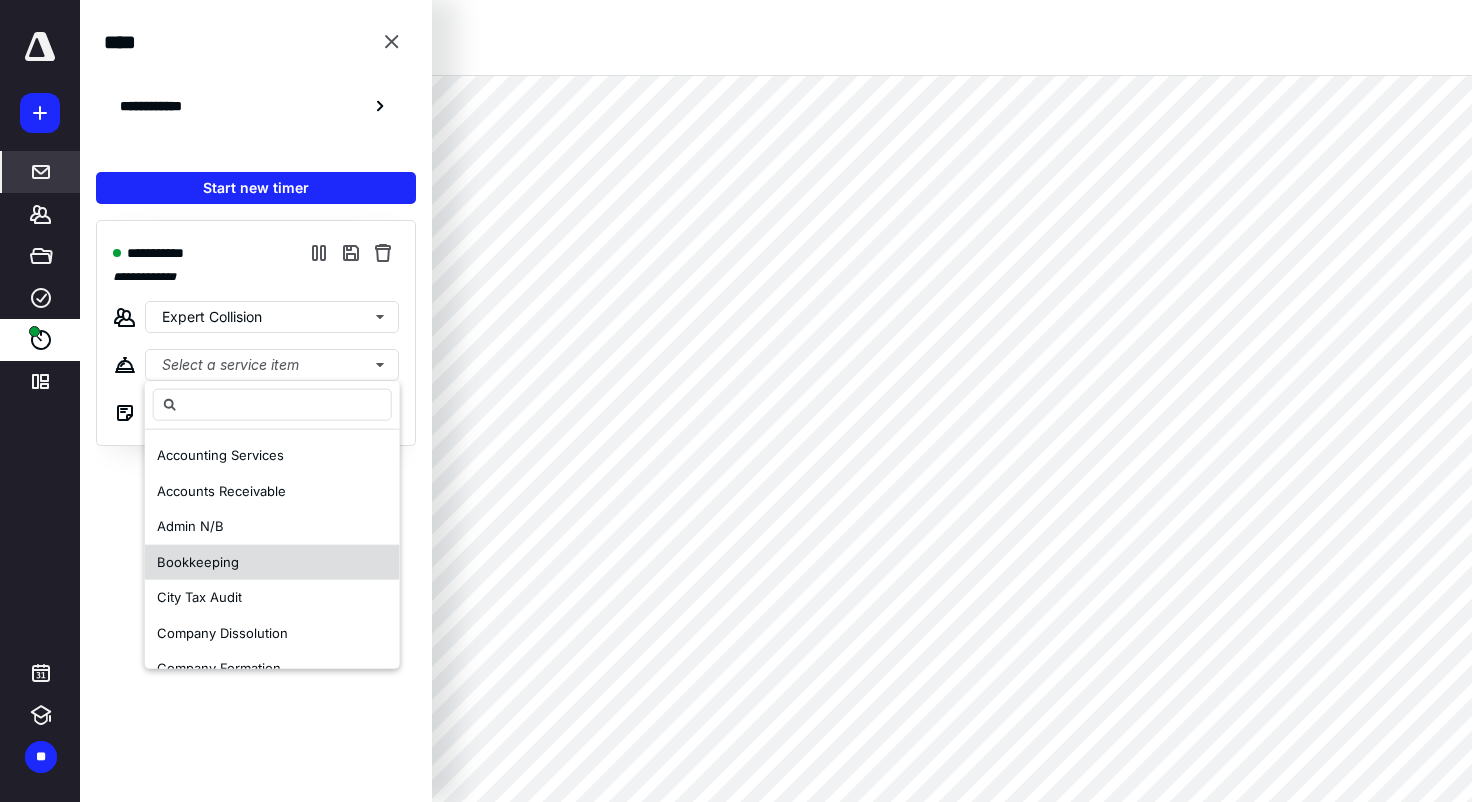 click on "Bookkeeping" at bounding box center [198, 561] 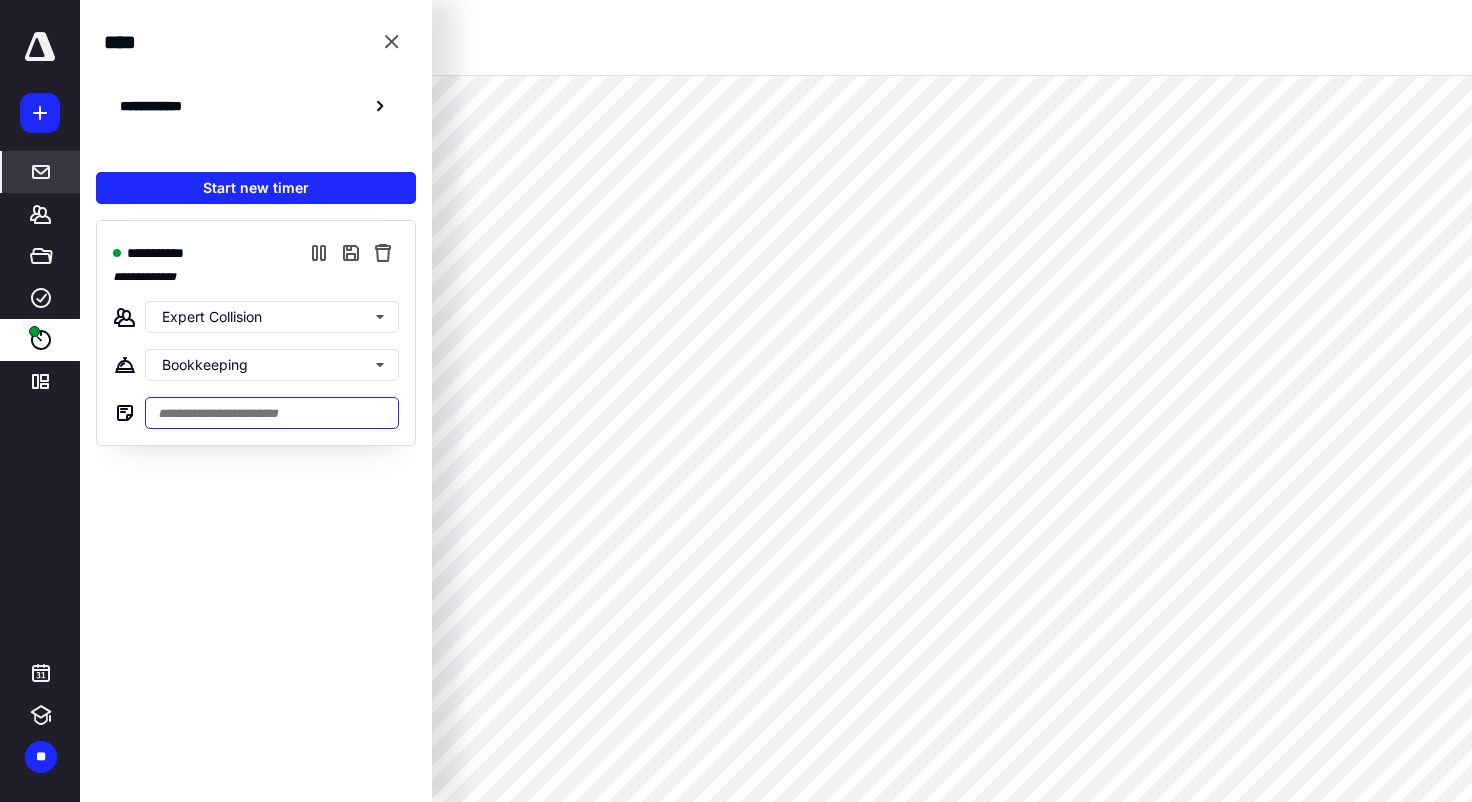 click at bounding box center (272, 413) 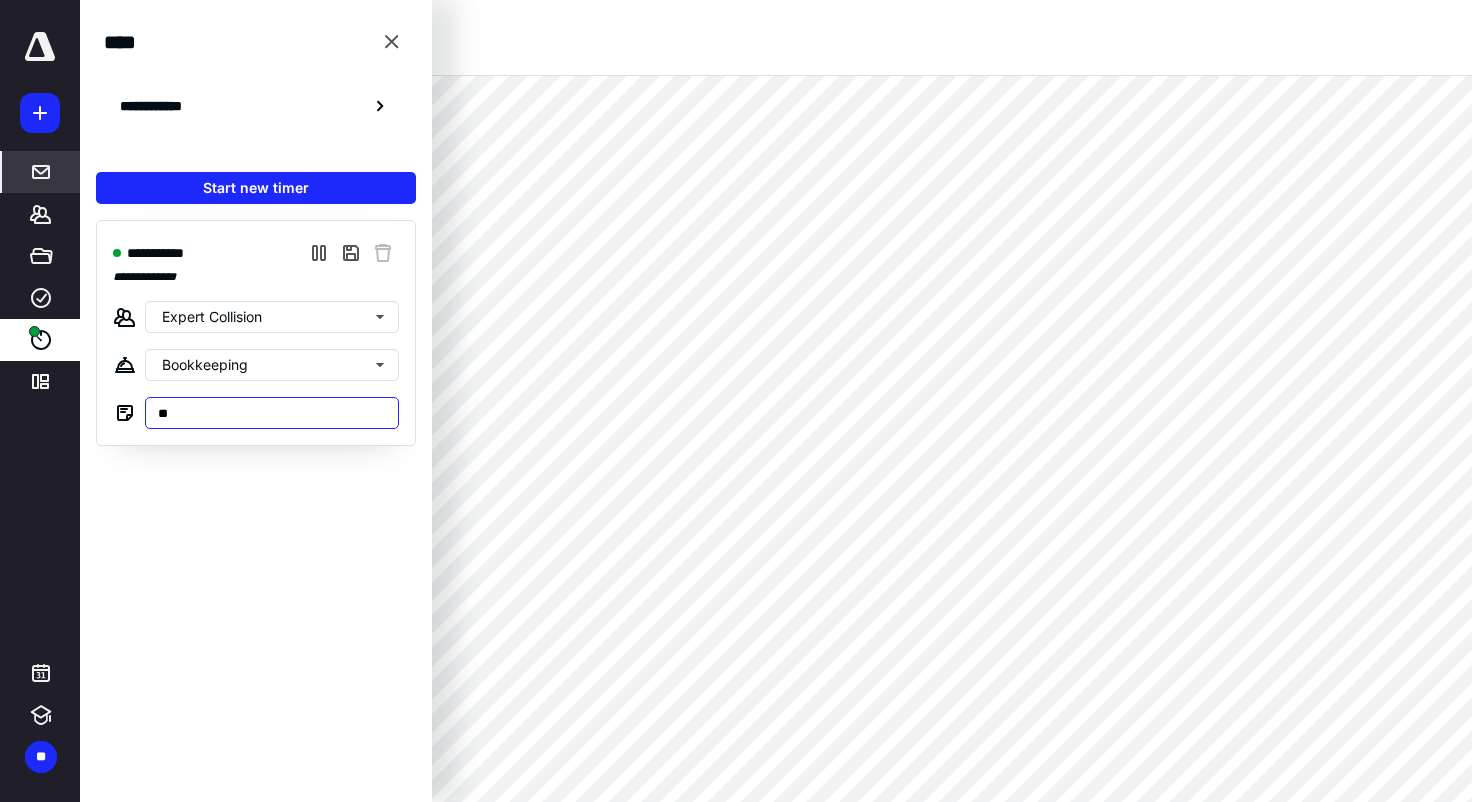 type on "*" 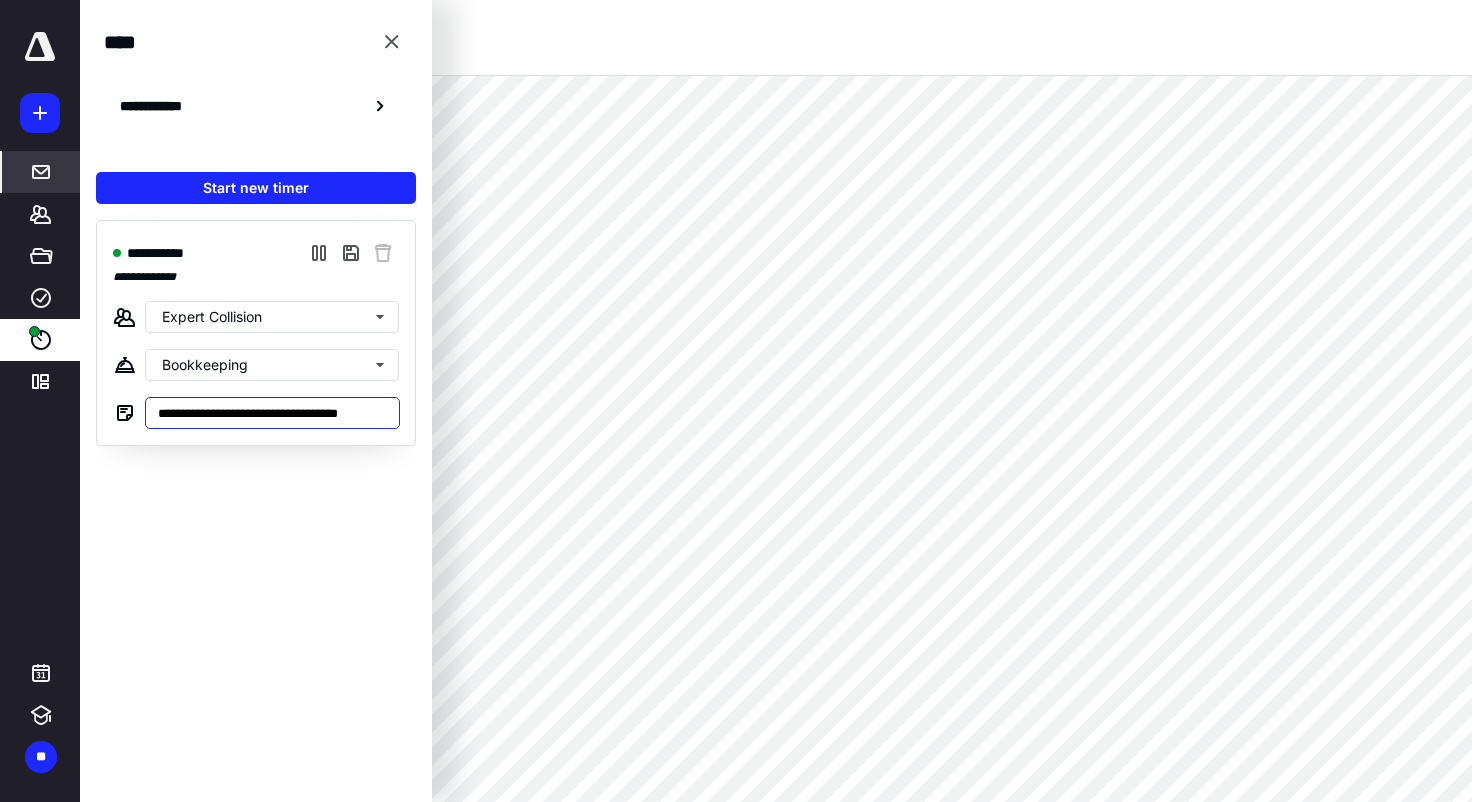 scroll, scrollTop: 0, scrollLeft: 0, axis: both 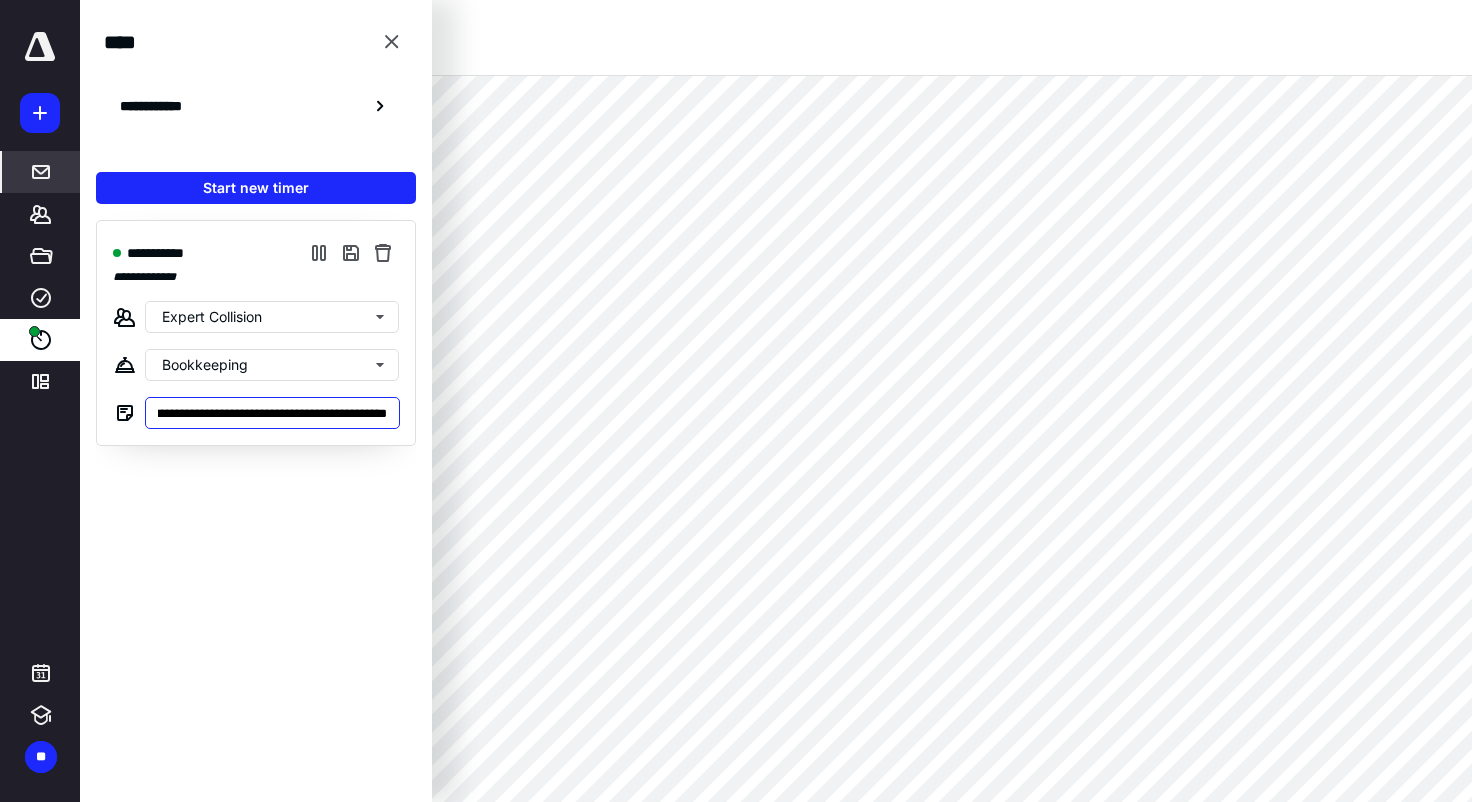 type on "**********" 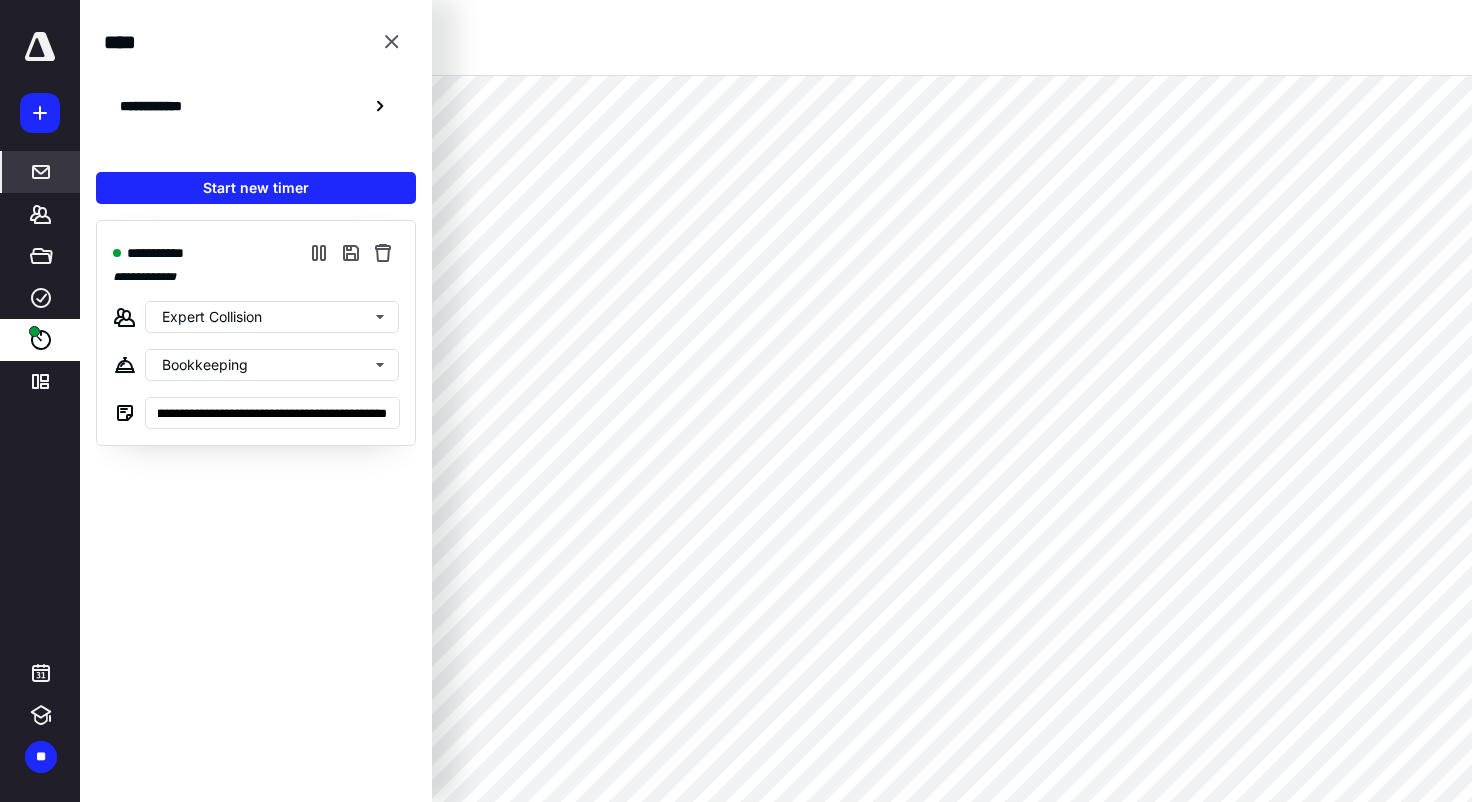 scroll, scrollTop: 0, scrollLeft: 0, axis: both 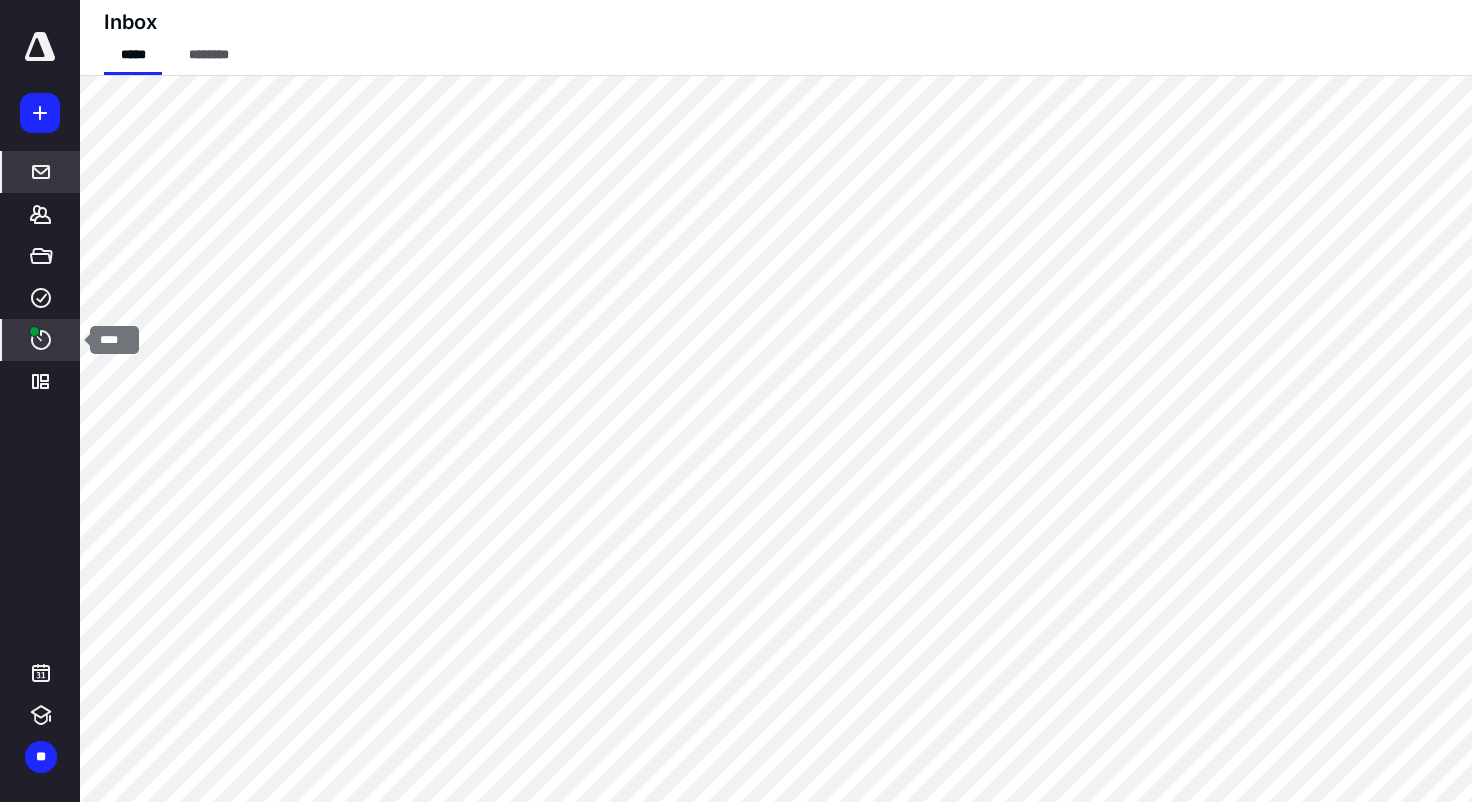 click 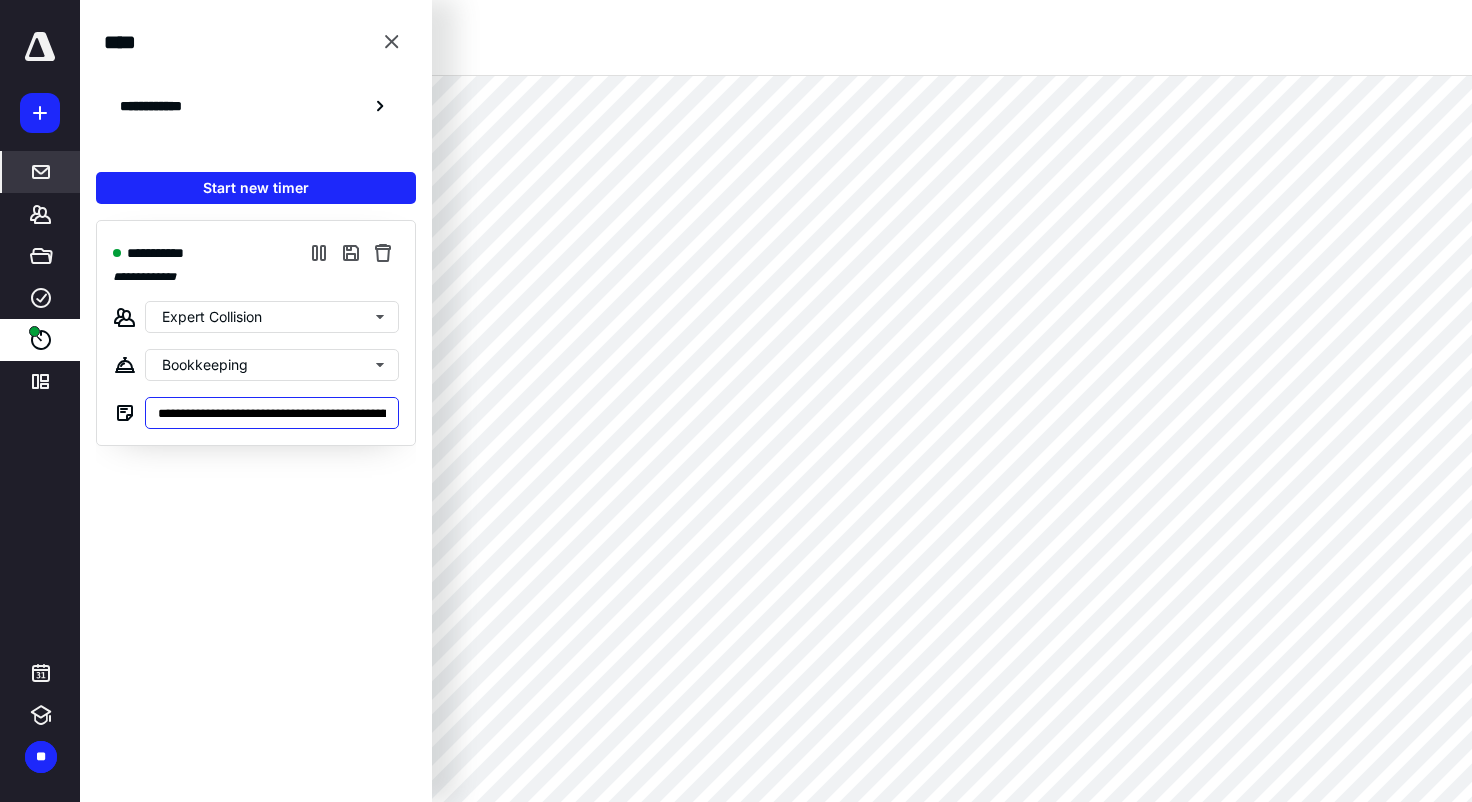 scroll, scrollTop: 0, scrollLeft: 84, axis: horizontal 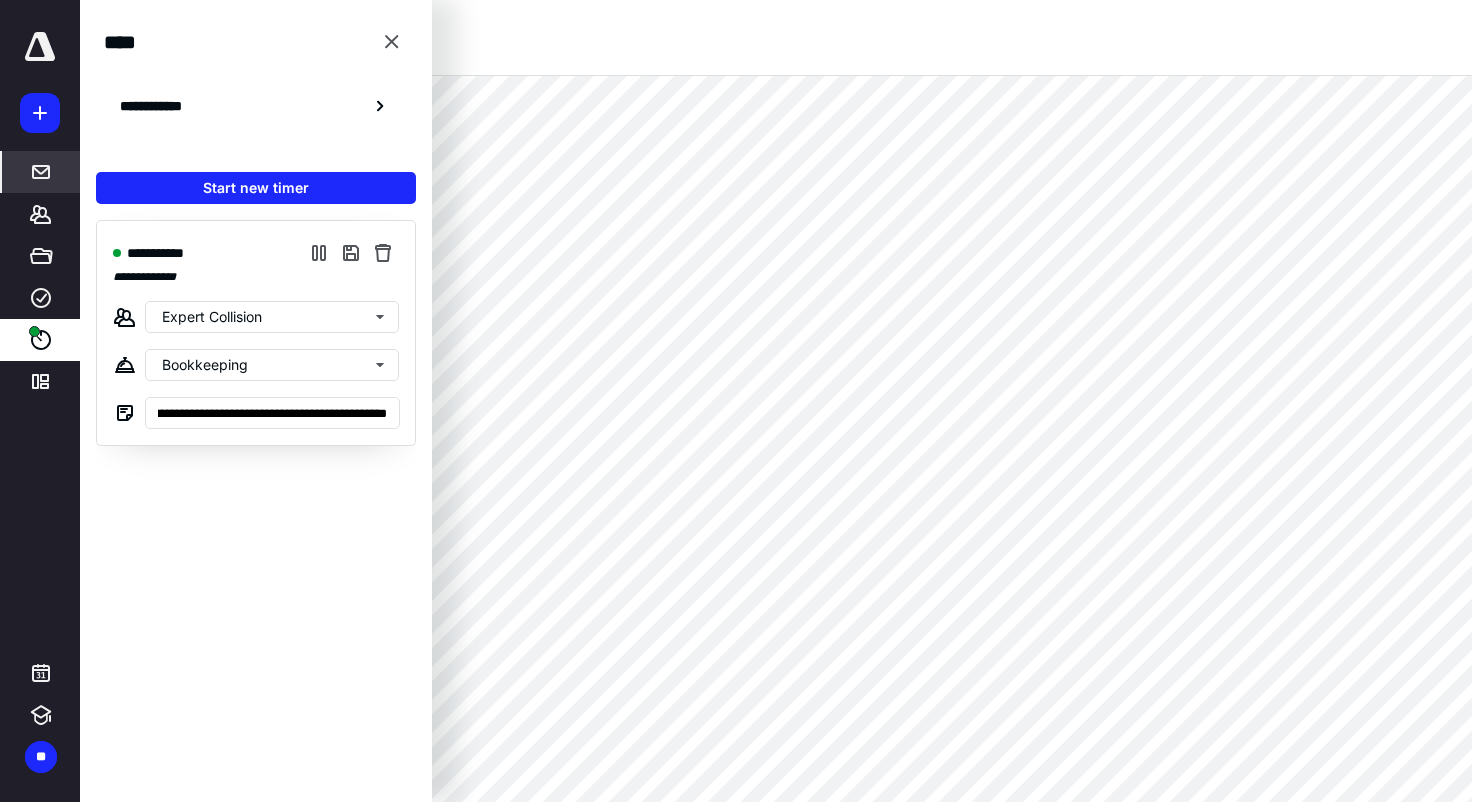 click on "**********" at bounding box center [736, 401] 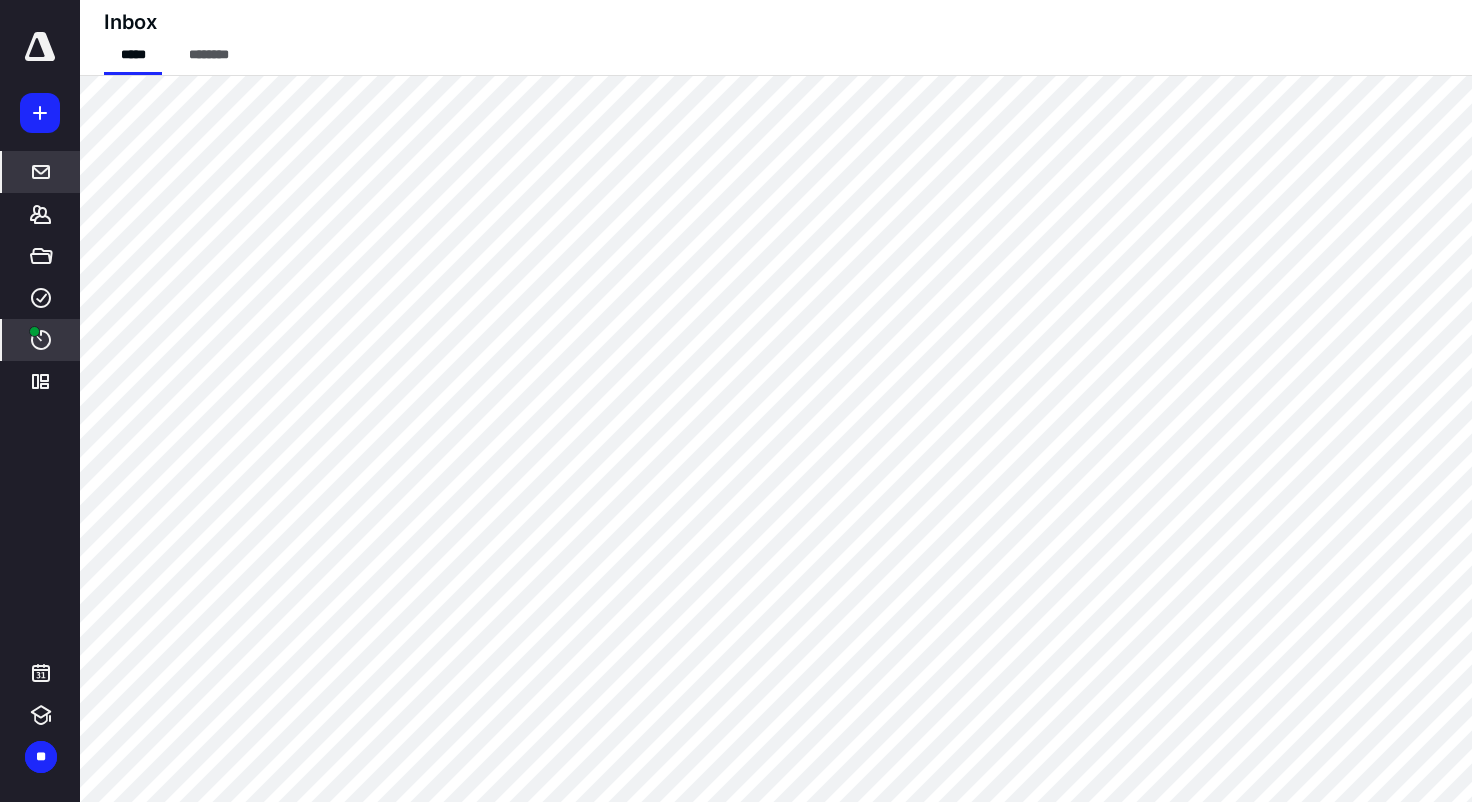 click on "****" at bounding box center (41, 340) 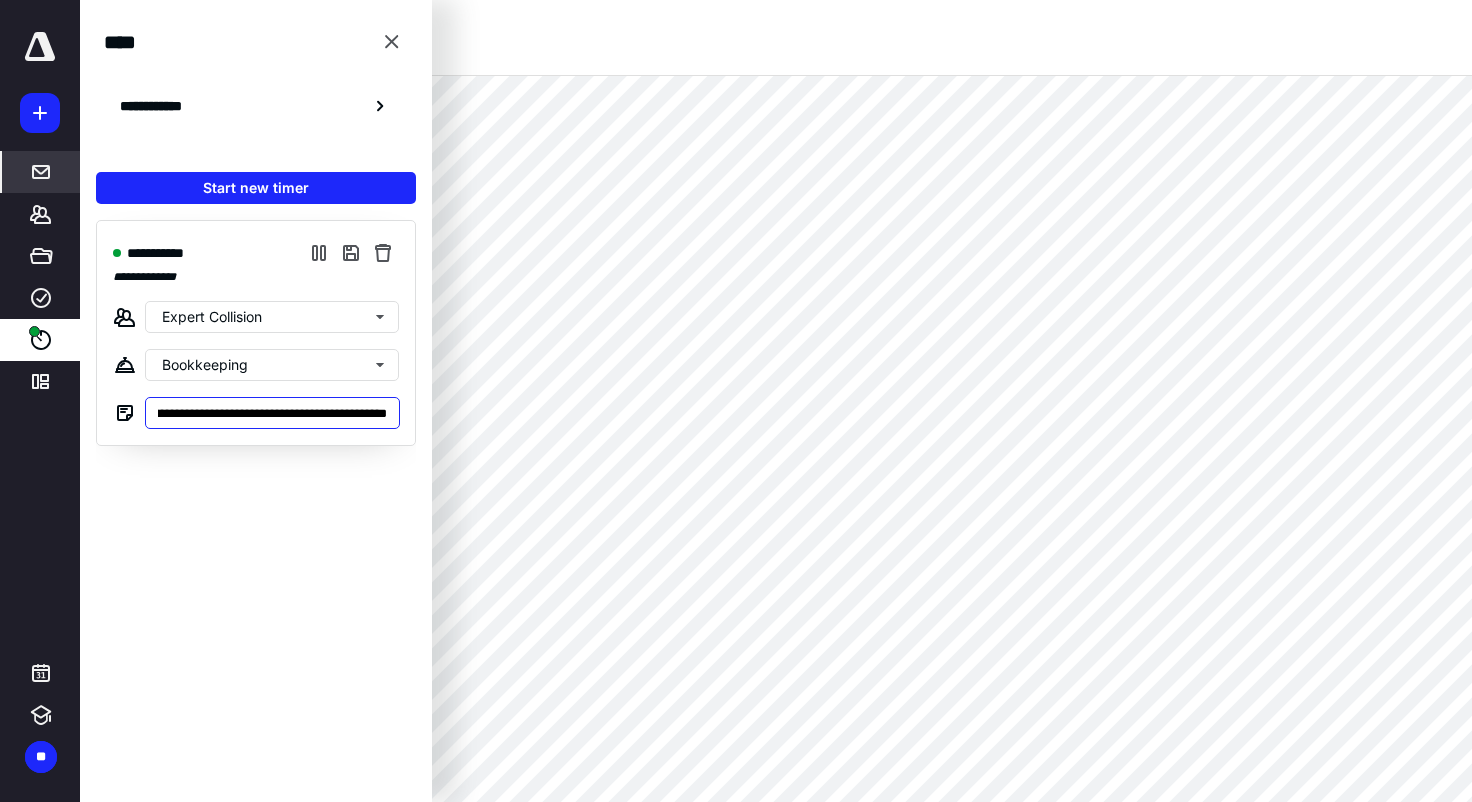 scroll, scrollTop: 0, scrollLeft: 84, axis: horizontal 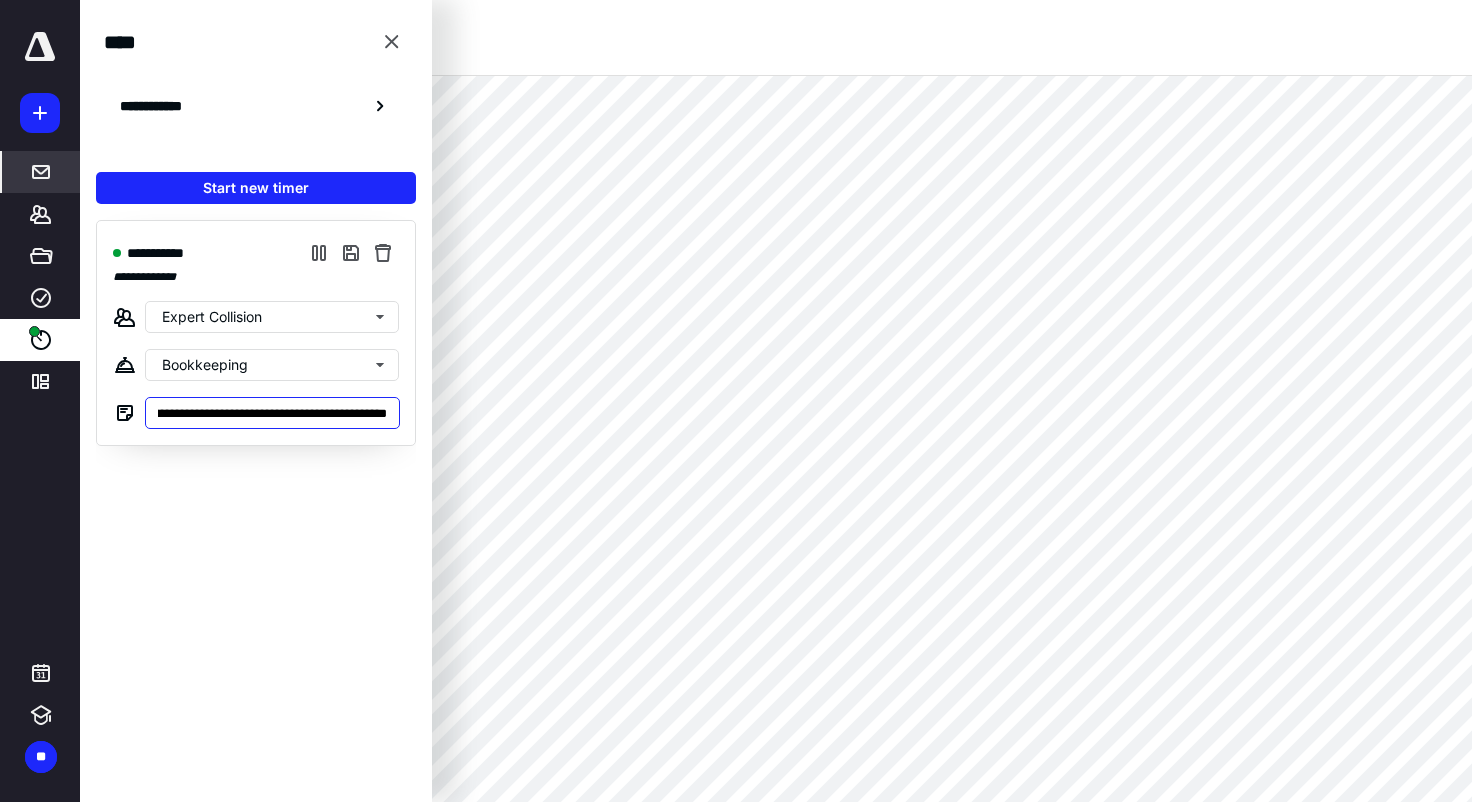 drag, startPoint x: 156, startPoint y: 413, endPoint x: 409, endPoint y: 411, distance: 253.0079 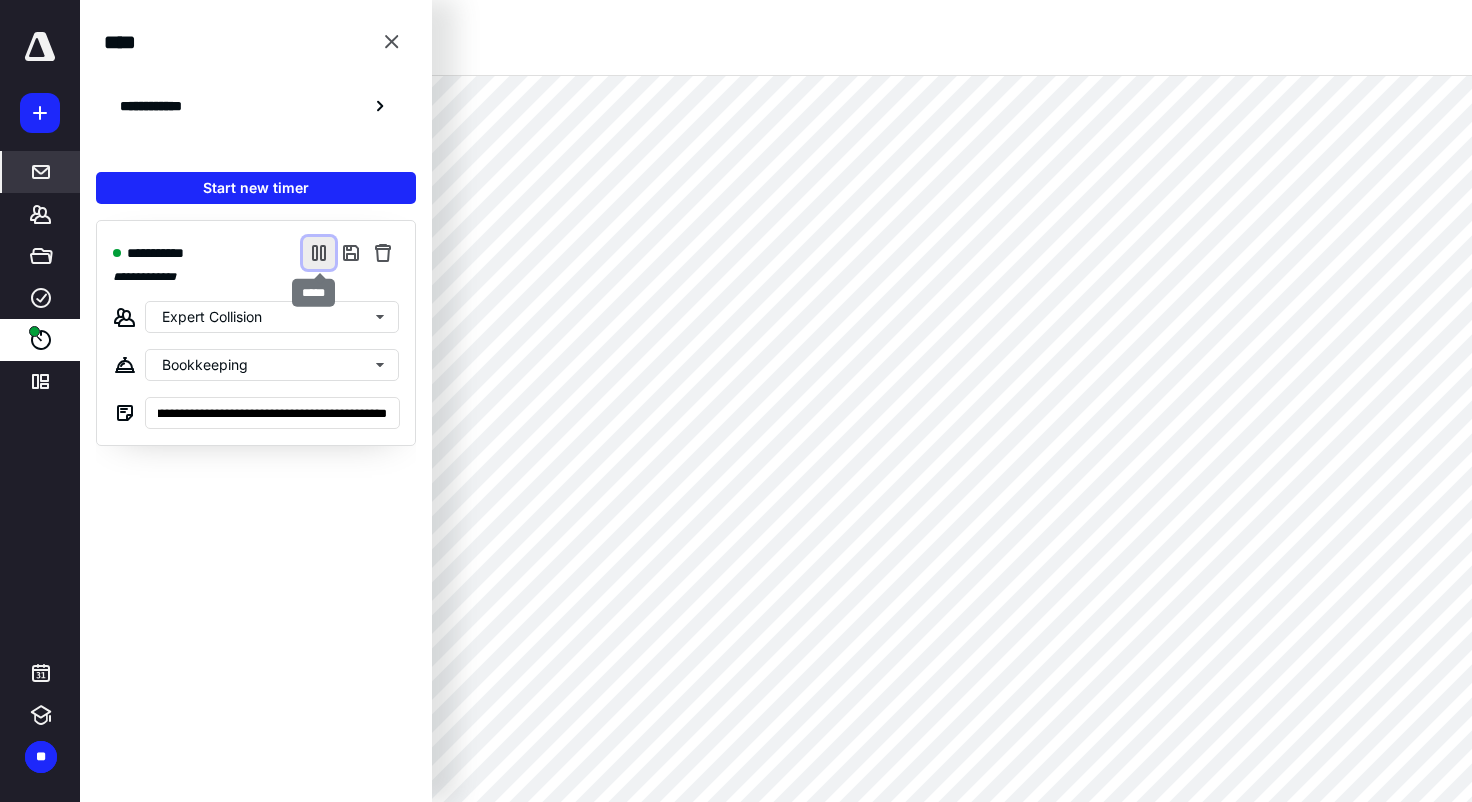click at bounding box center [319, 253] 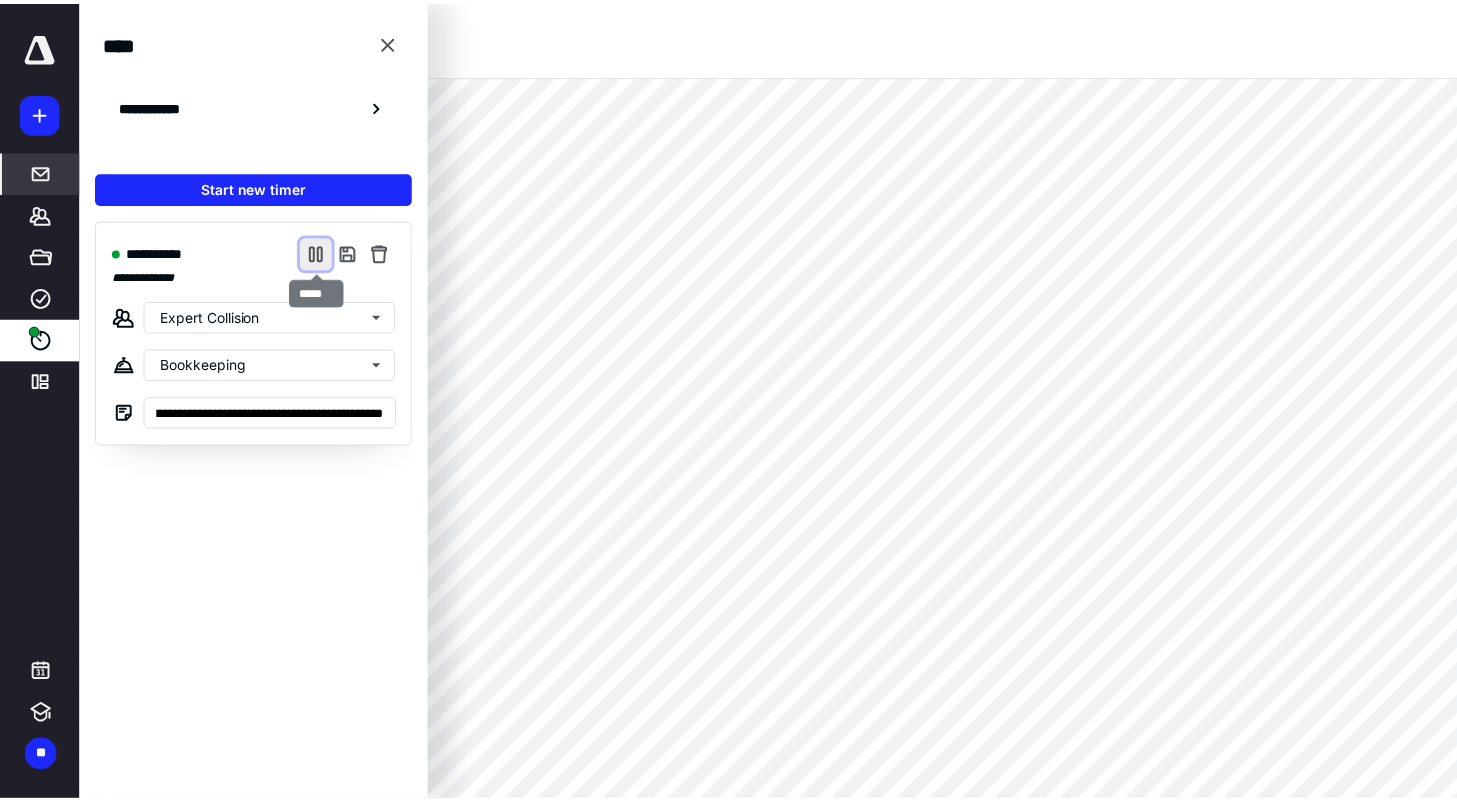 scroll, scrollTop: 0, scrollLeft: 0, axis: both 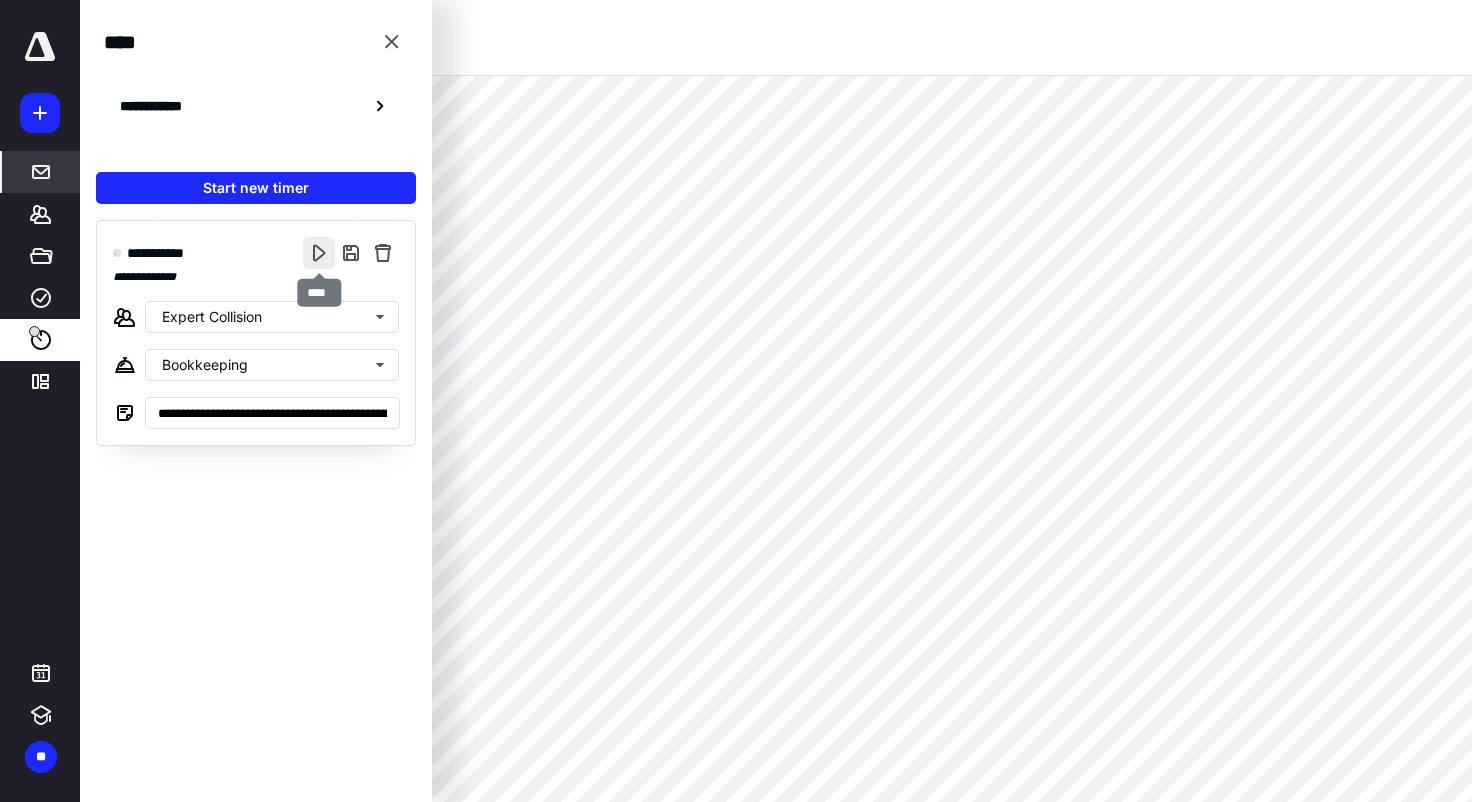 click at bounding box center [319, 253] 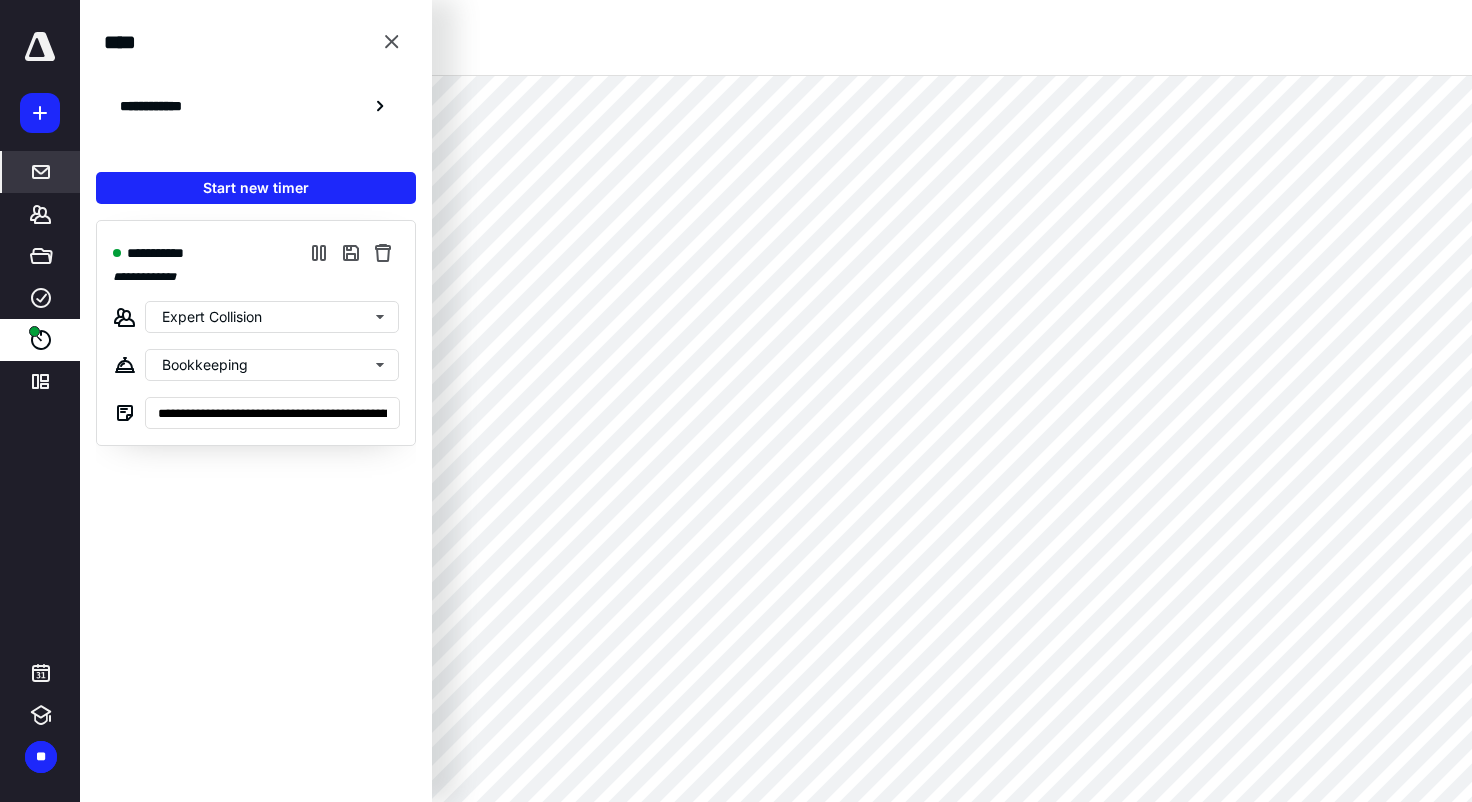 click on "**********" at bounding box center (256, 494) 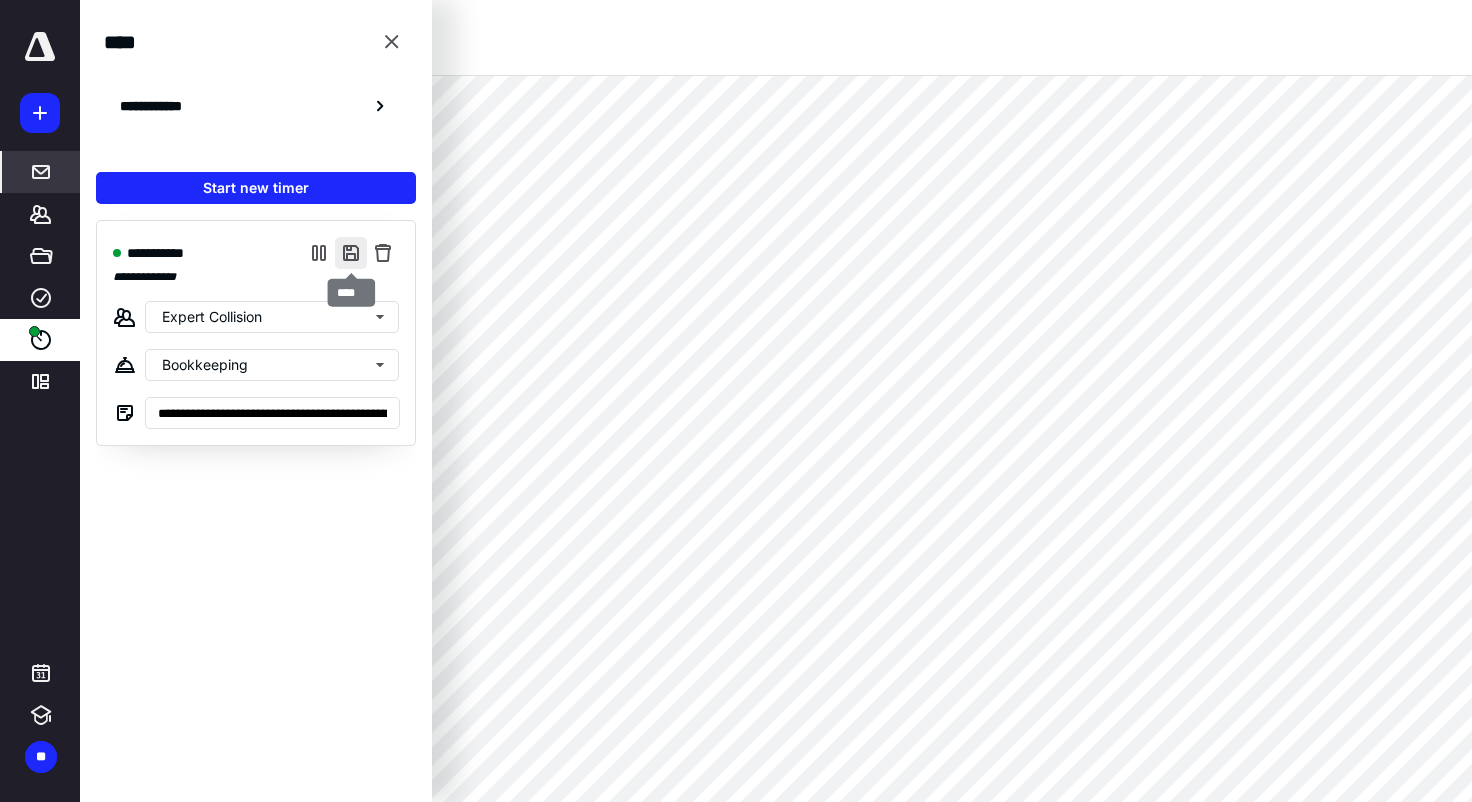 click at bounding box center [351, 253] 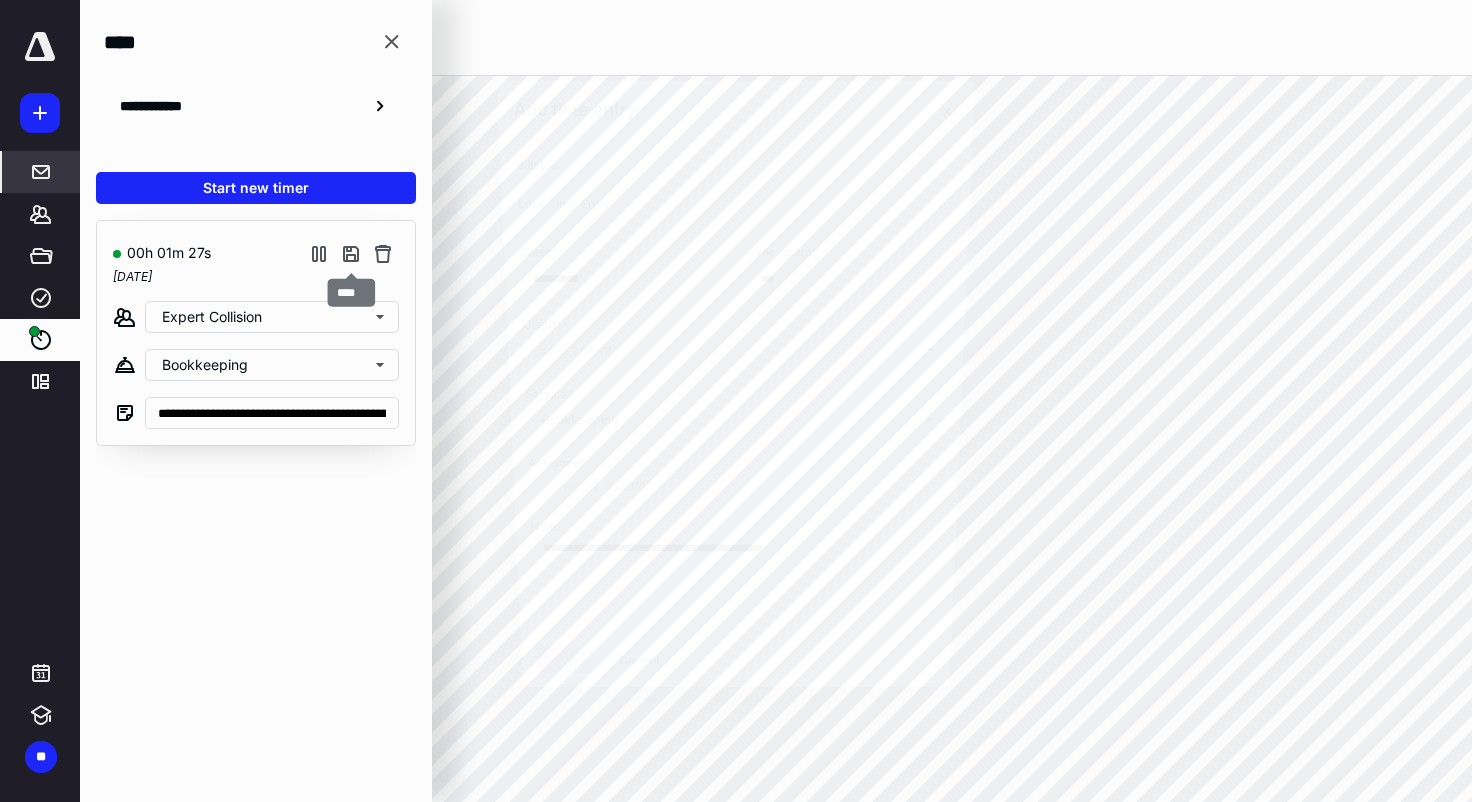type on "**********" 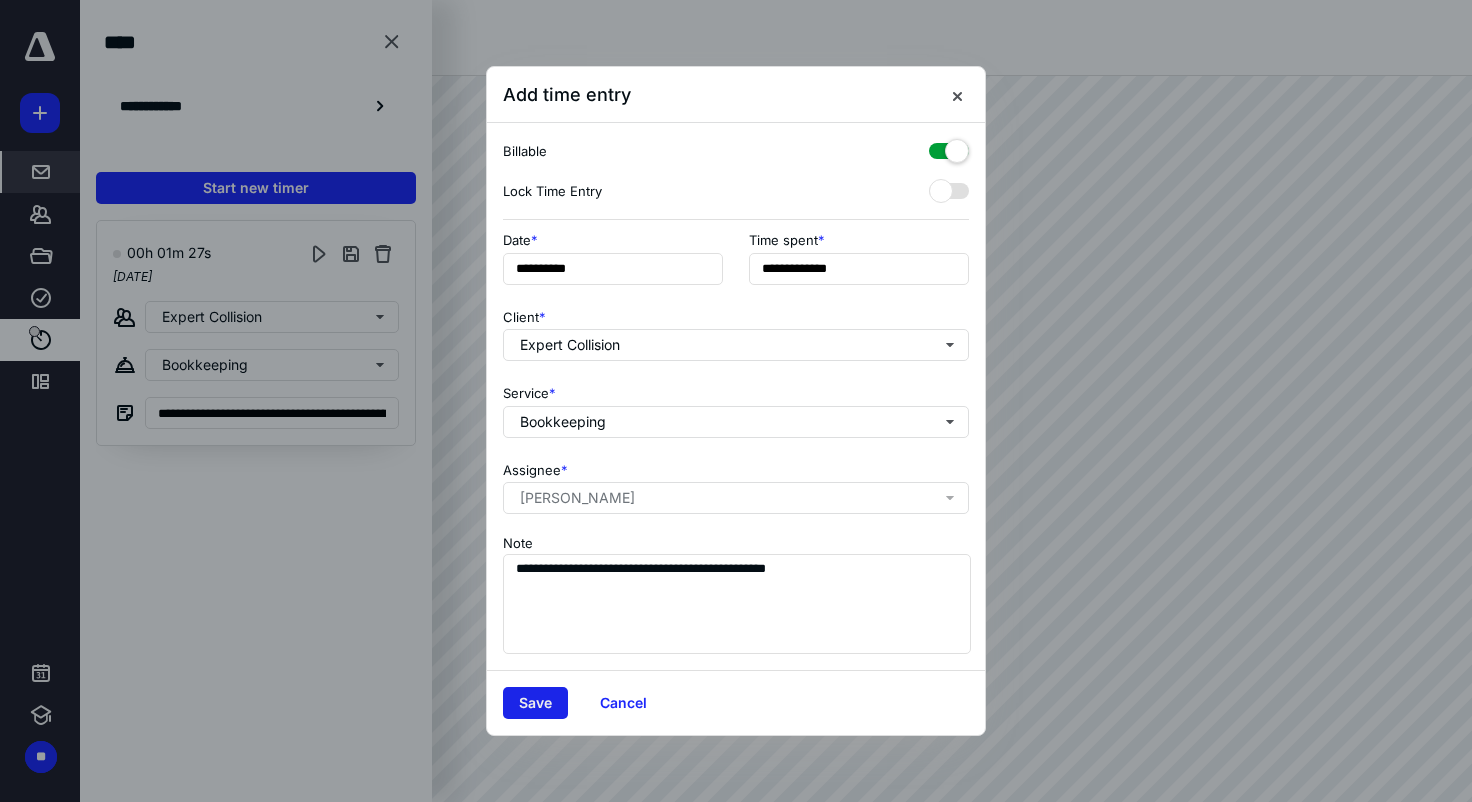 click on "Save" at bounding box center [535, 703] 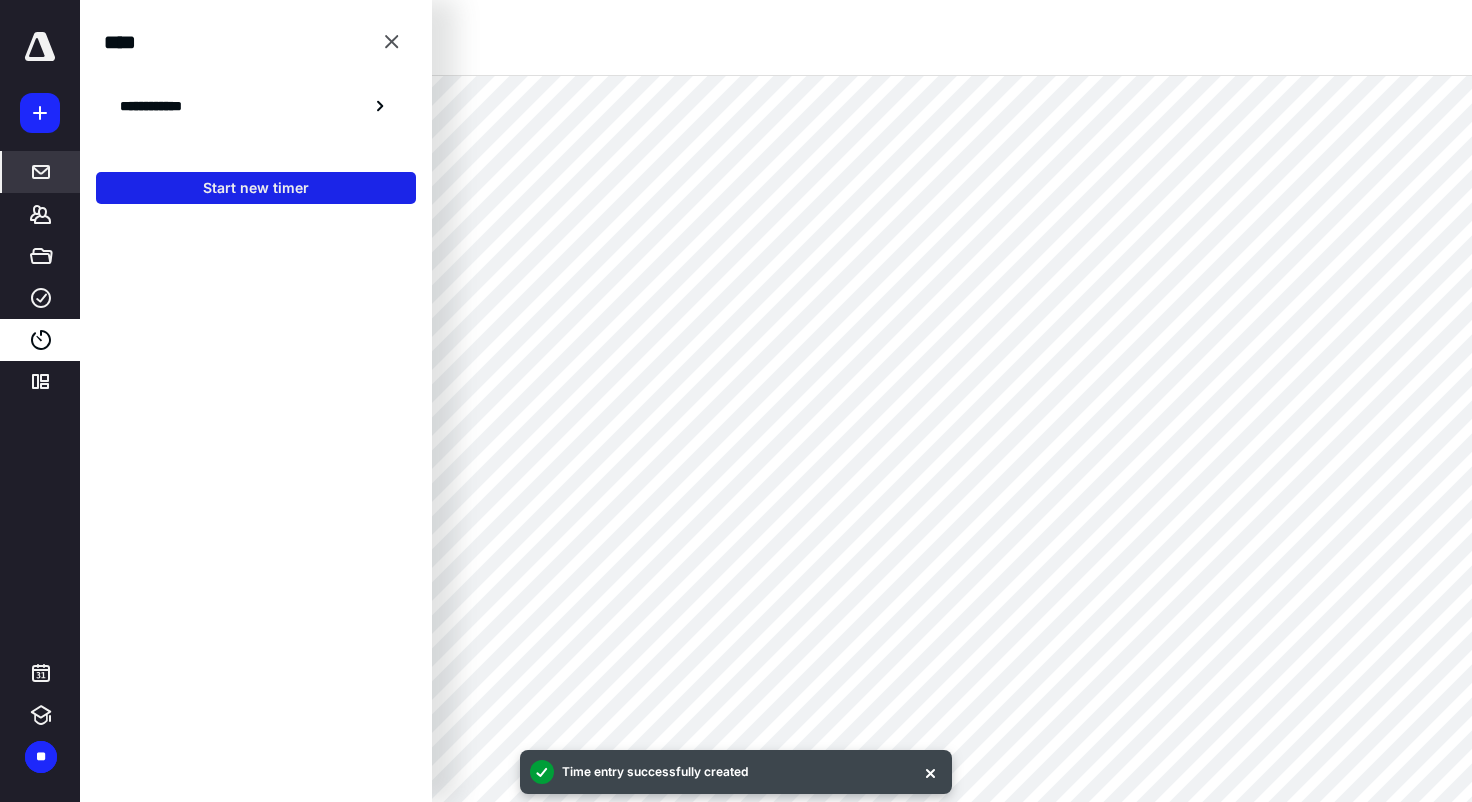 click on "Start new timer" at bounding box center (256, 188) 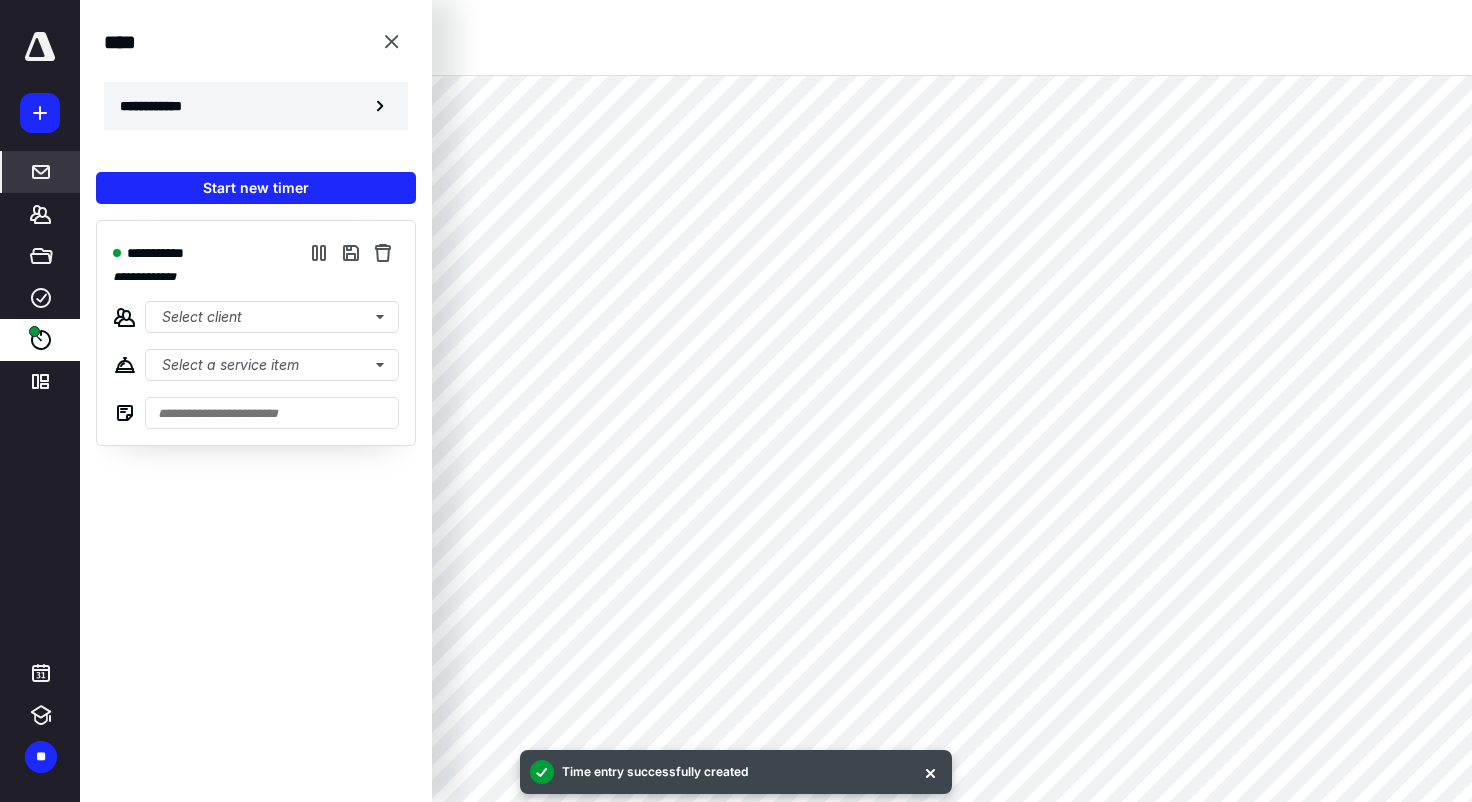 click on "**********" at bounding box center [256, 106] 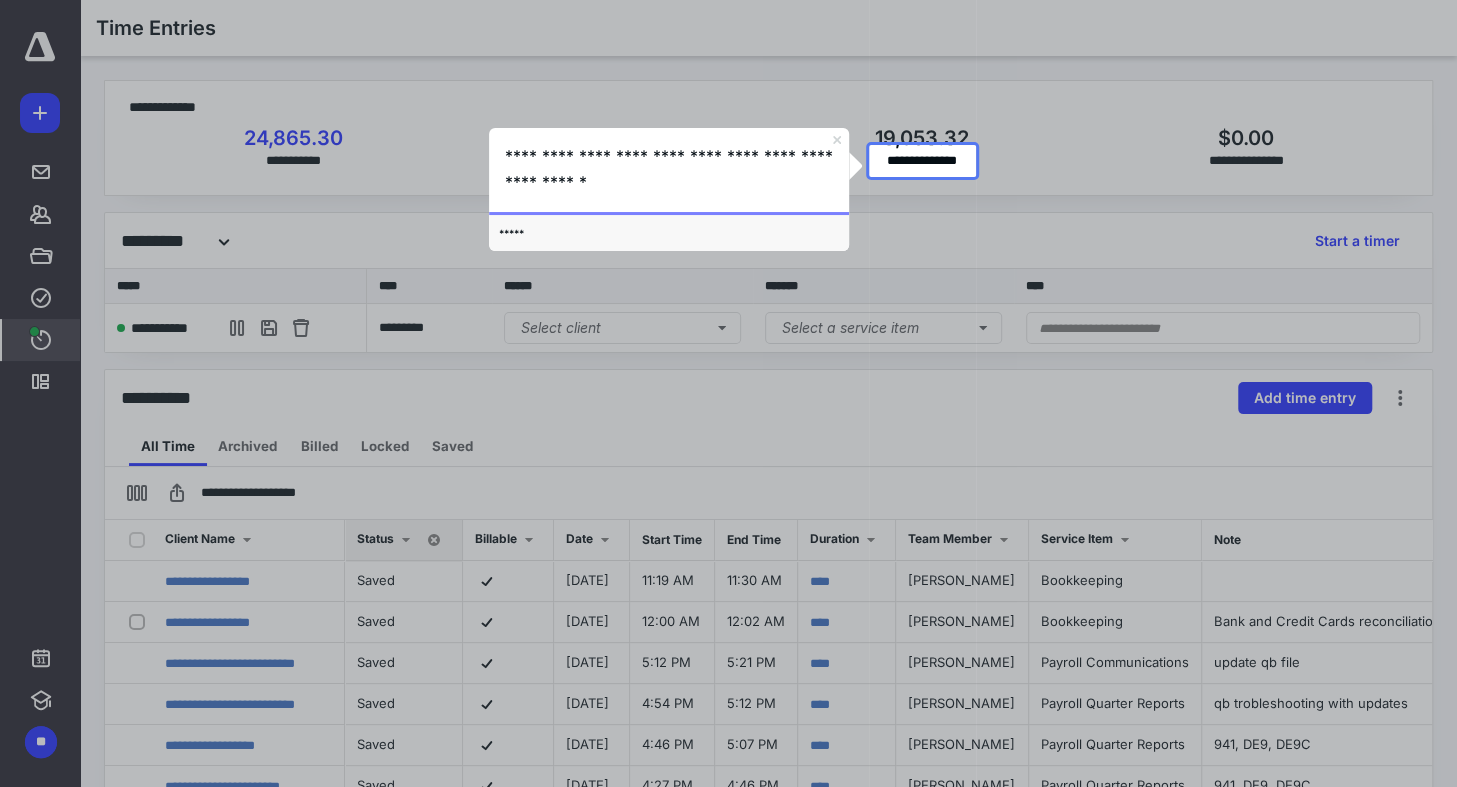 click 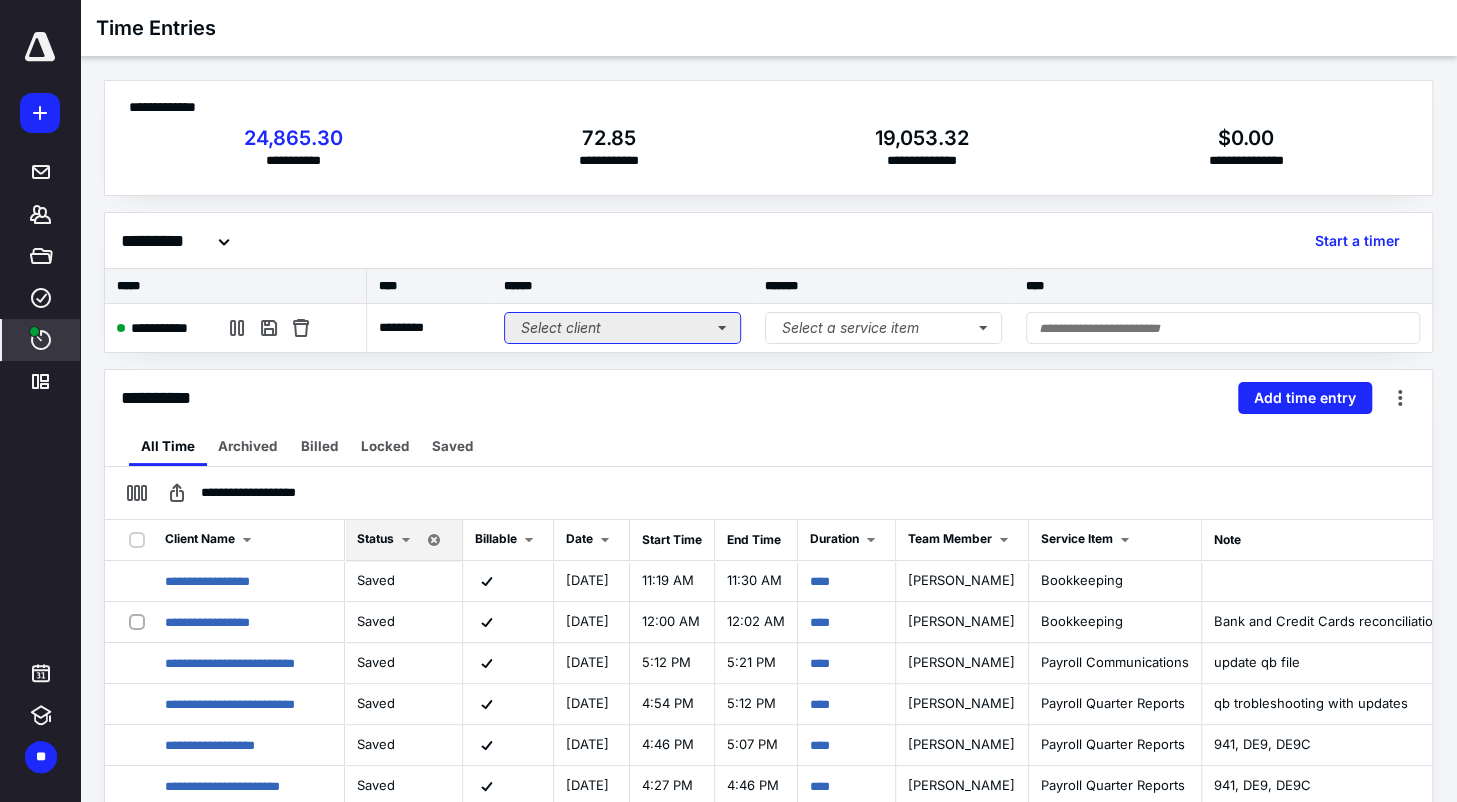 click on "Select client" at bounding box center [622, 328] 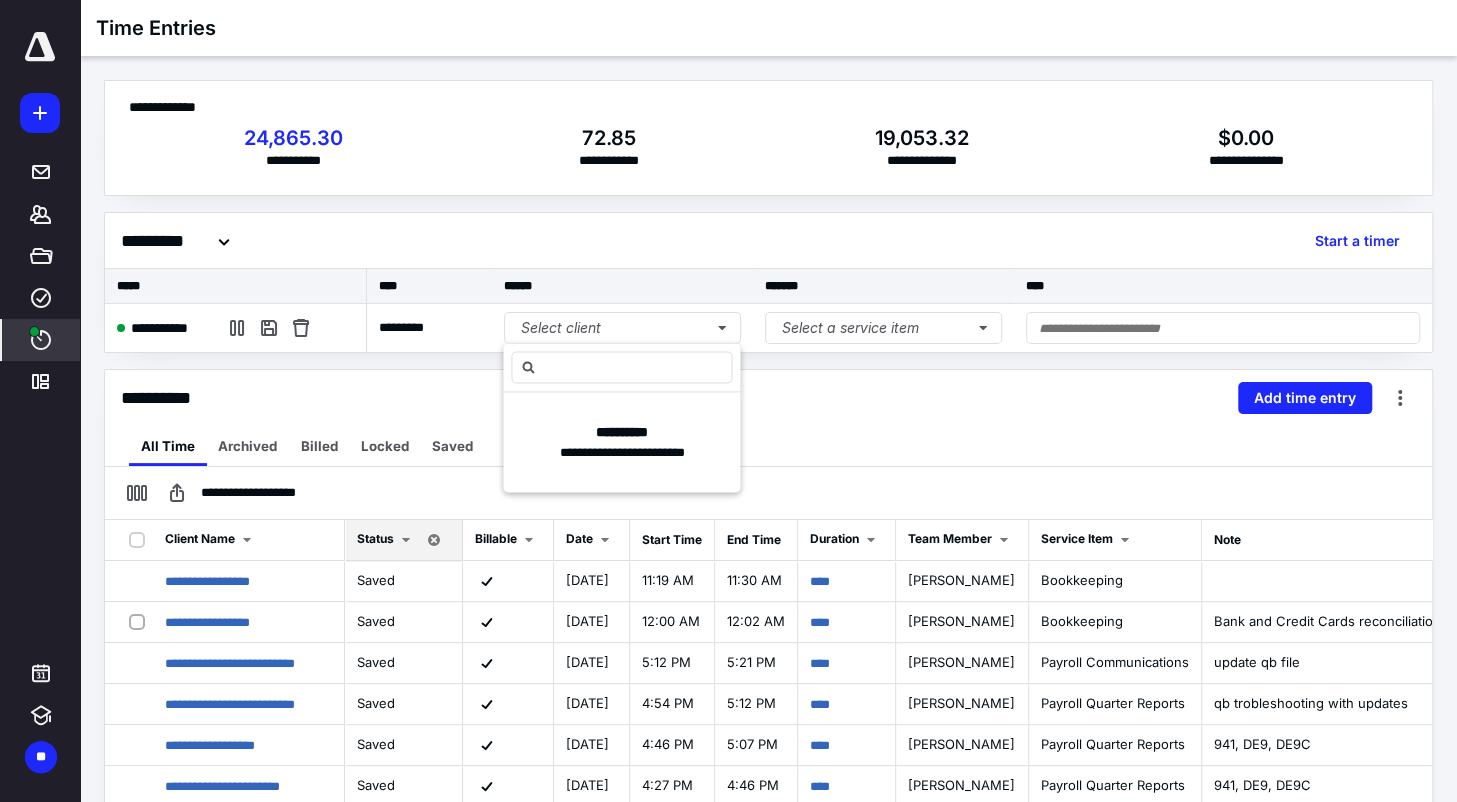 click on "**********" at bounding box center [768, 398] 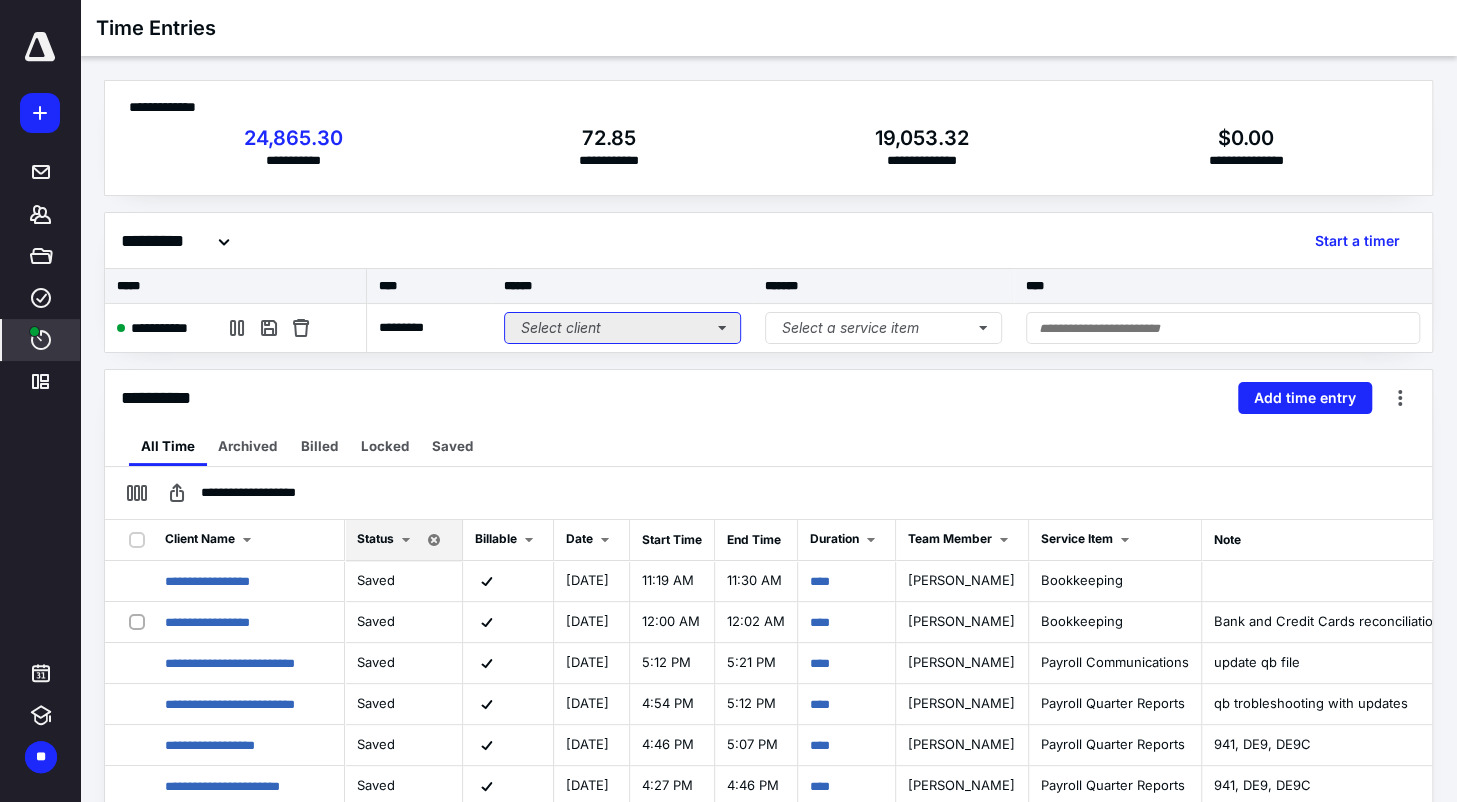 click on "Select client" at bounding box center (622, 328) 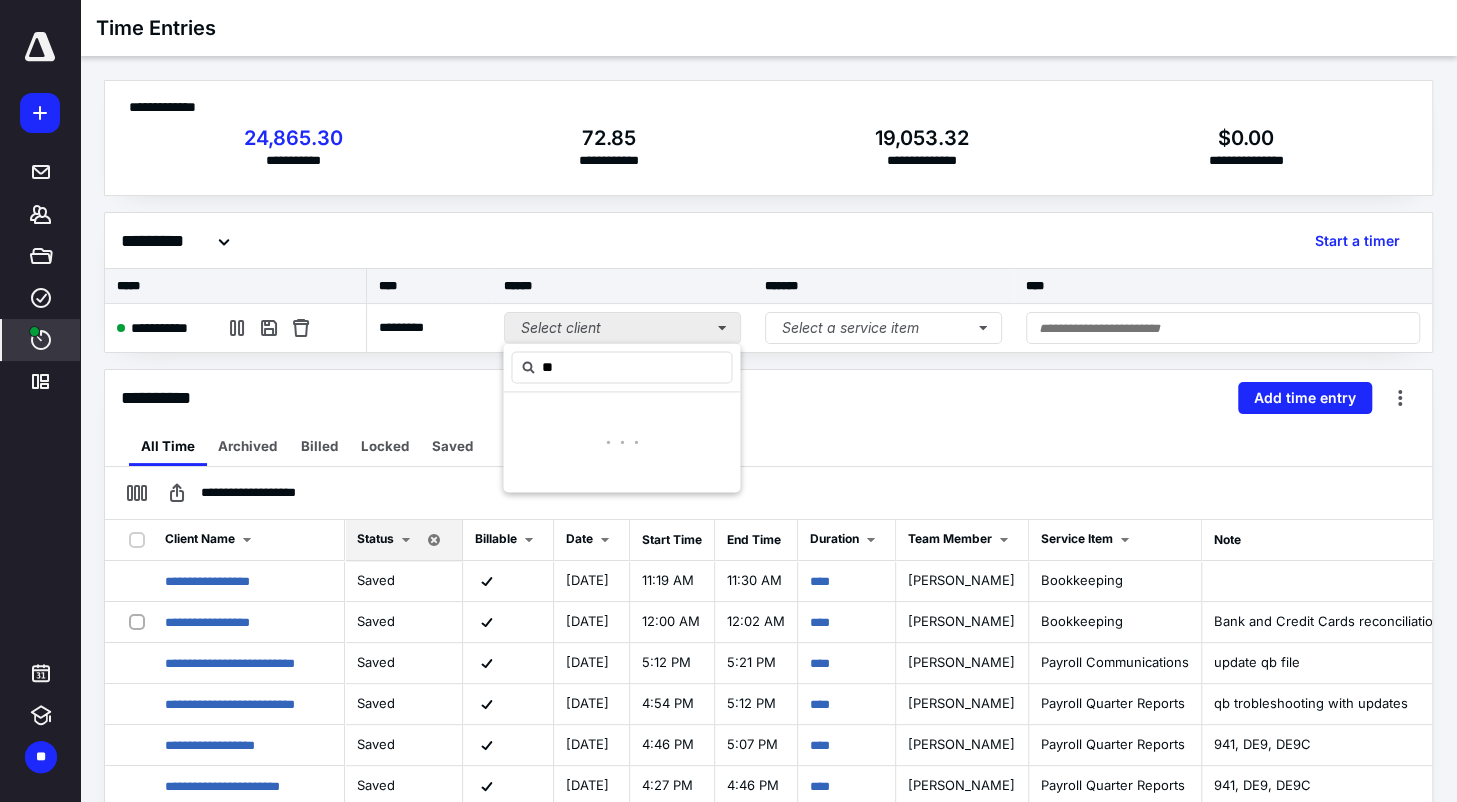 type on "*" 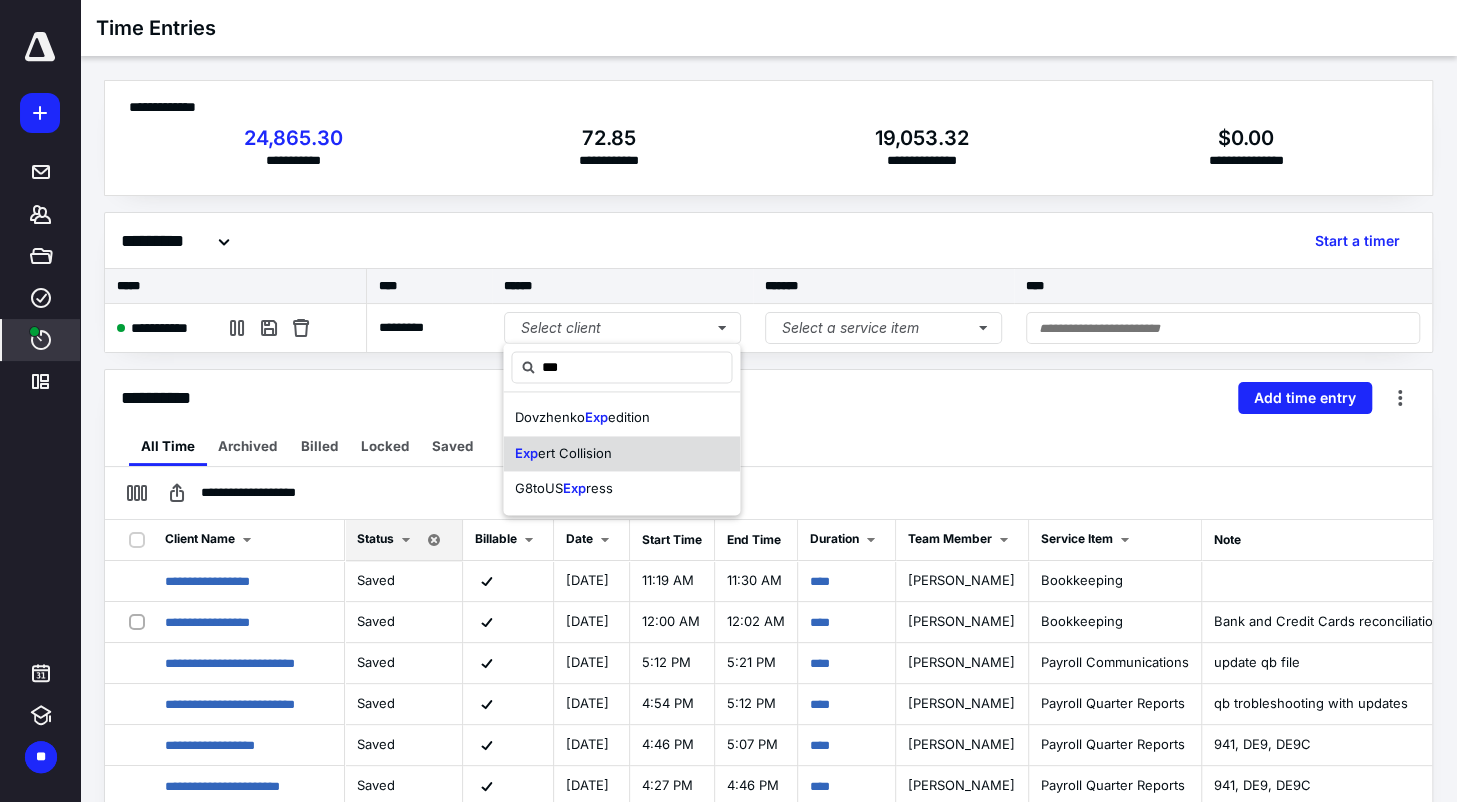 click on "ert  Collision" at bounding box center [575, 453] 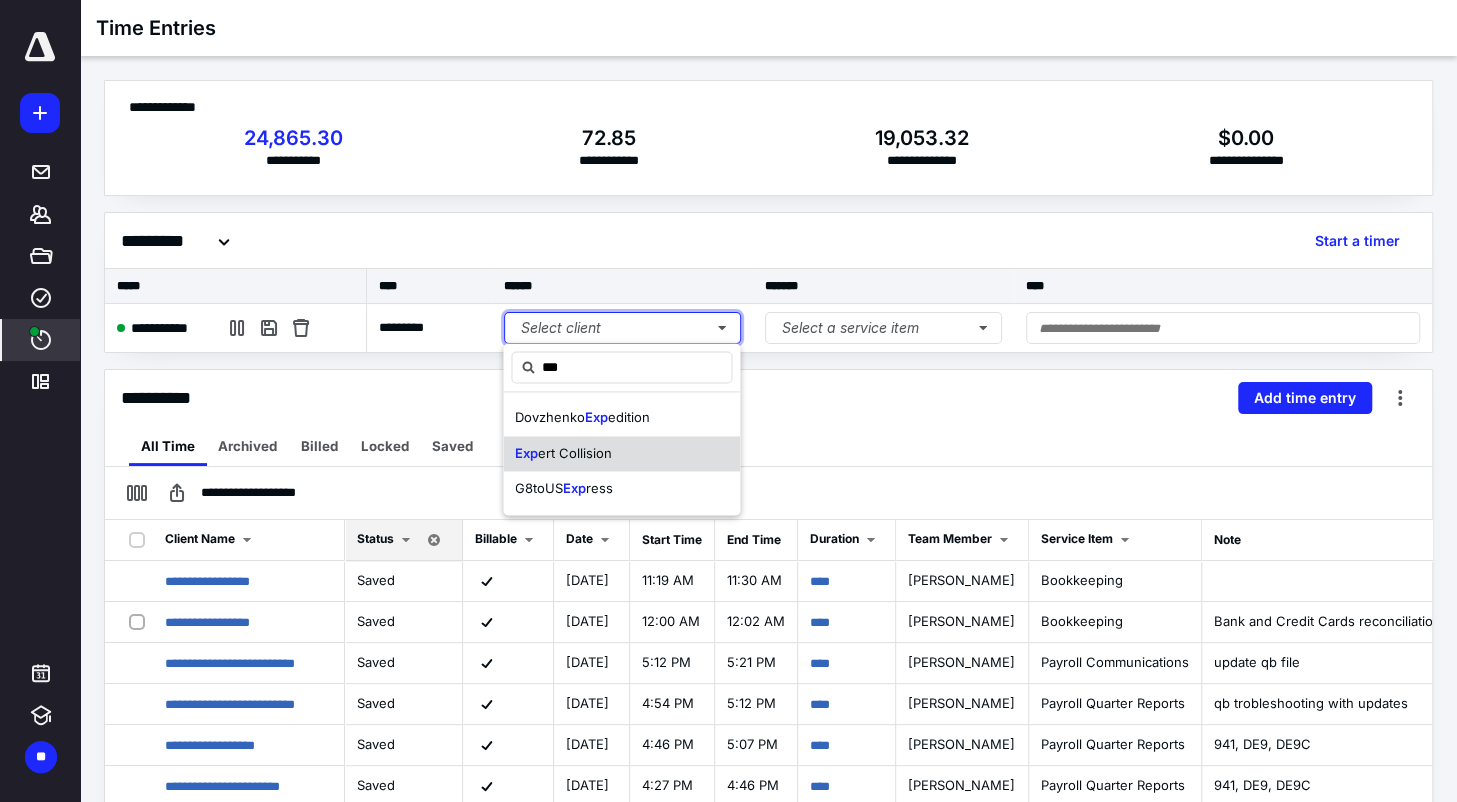 type 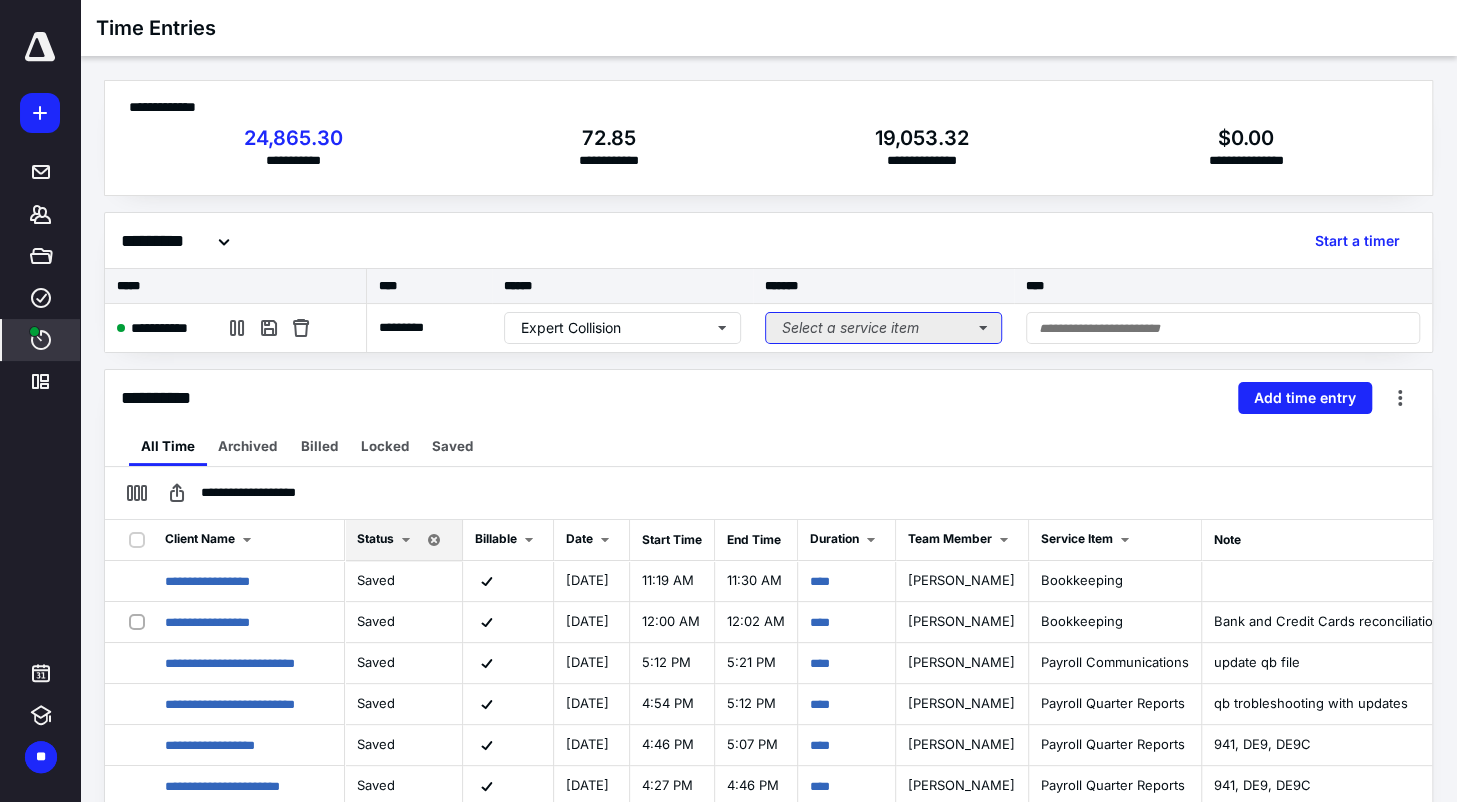 click on "Select a service item" at bounding box center (883, 328) 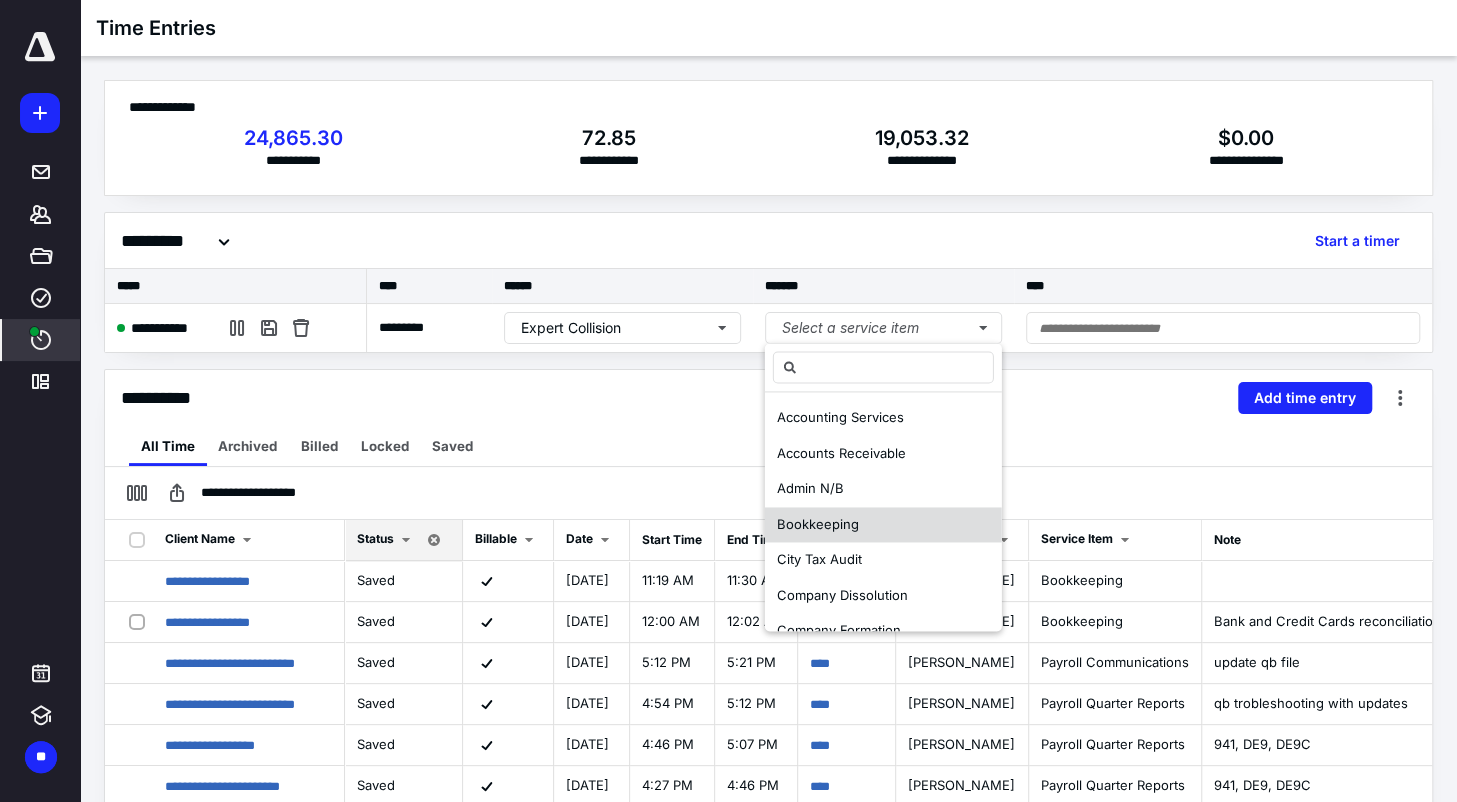 click on "Bookkeeping" at bounding box center (883, 525) 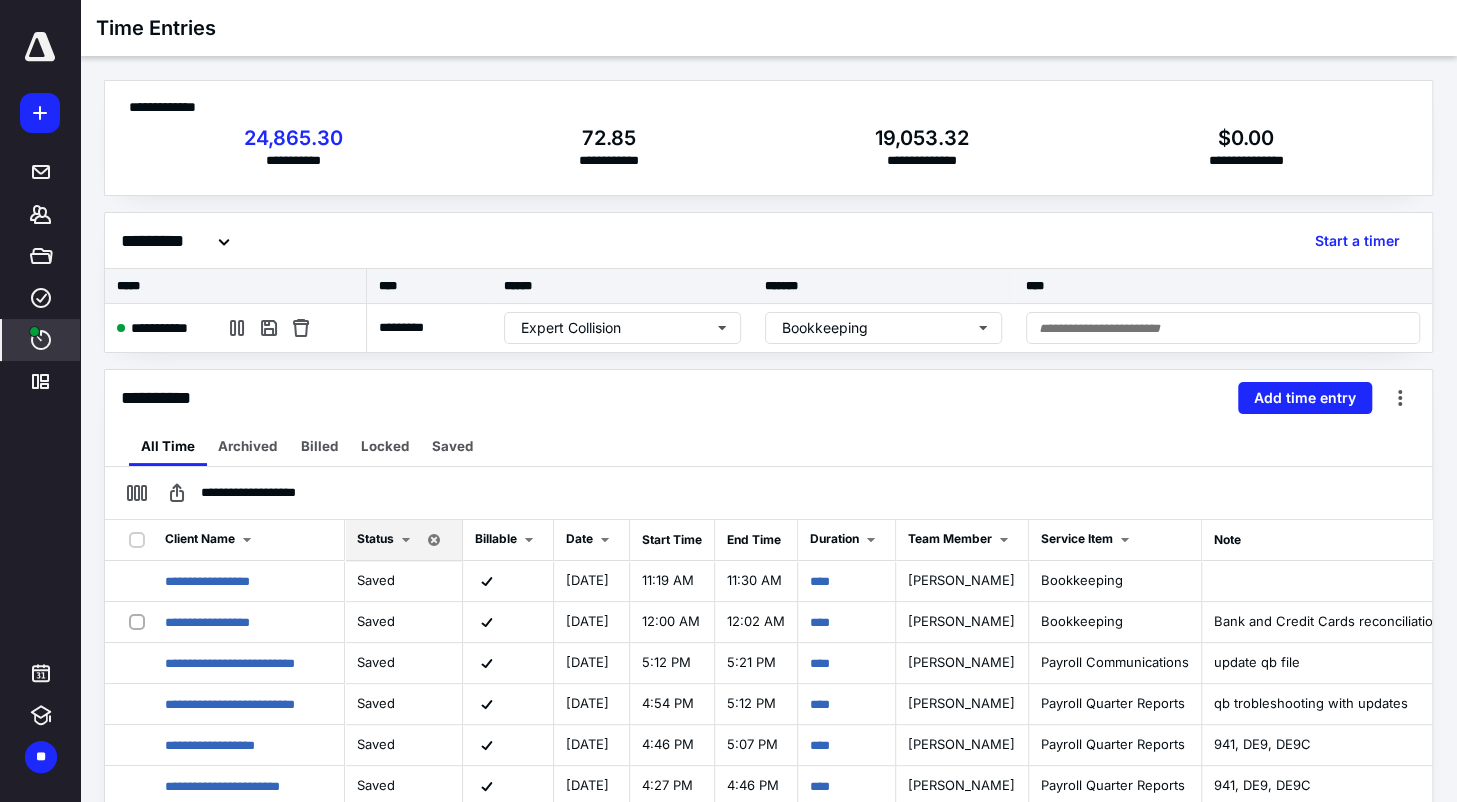drag, startPoint x: 1226, startPoint y: 616, endPoint x: 1456, endPoint y: 616, distance: 230 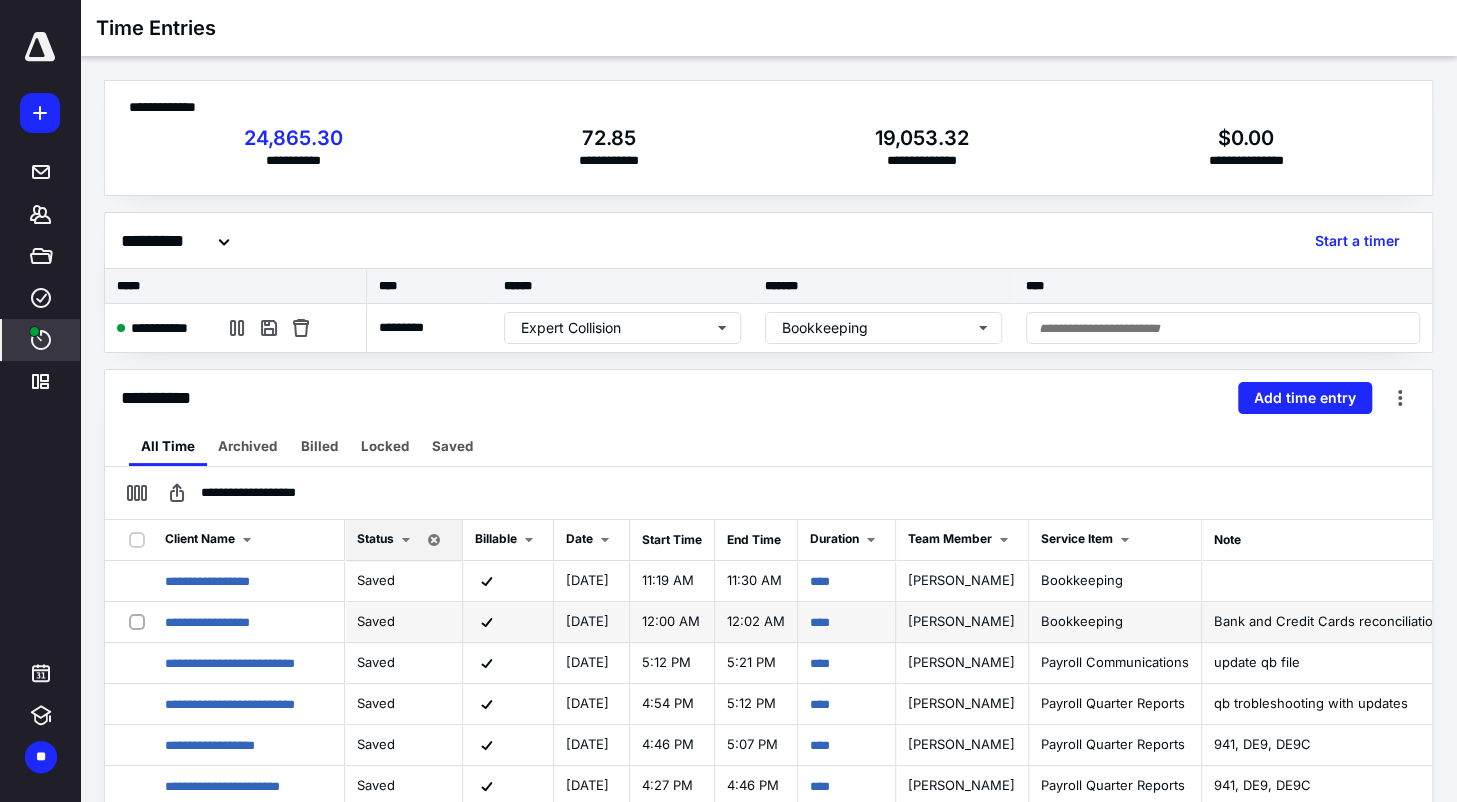 click on "Bank and Credit Cards reconciliation for [DATE]" at bounding box center [1362, 621] 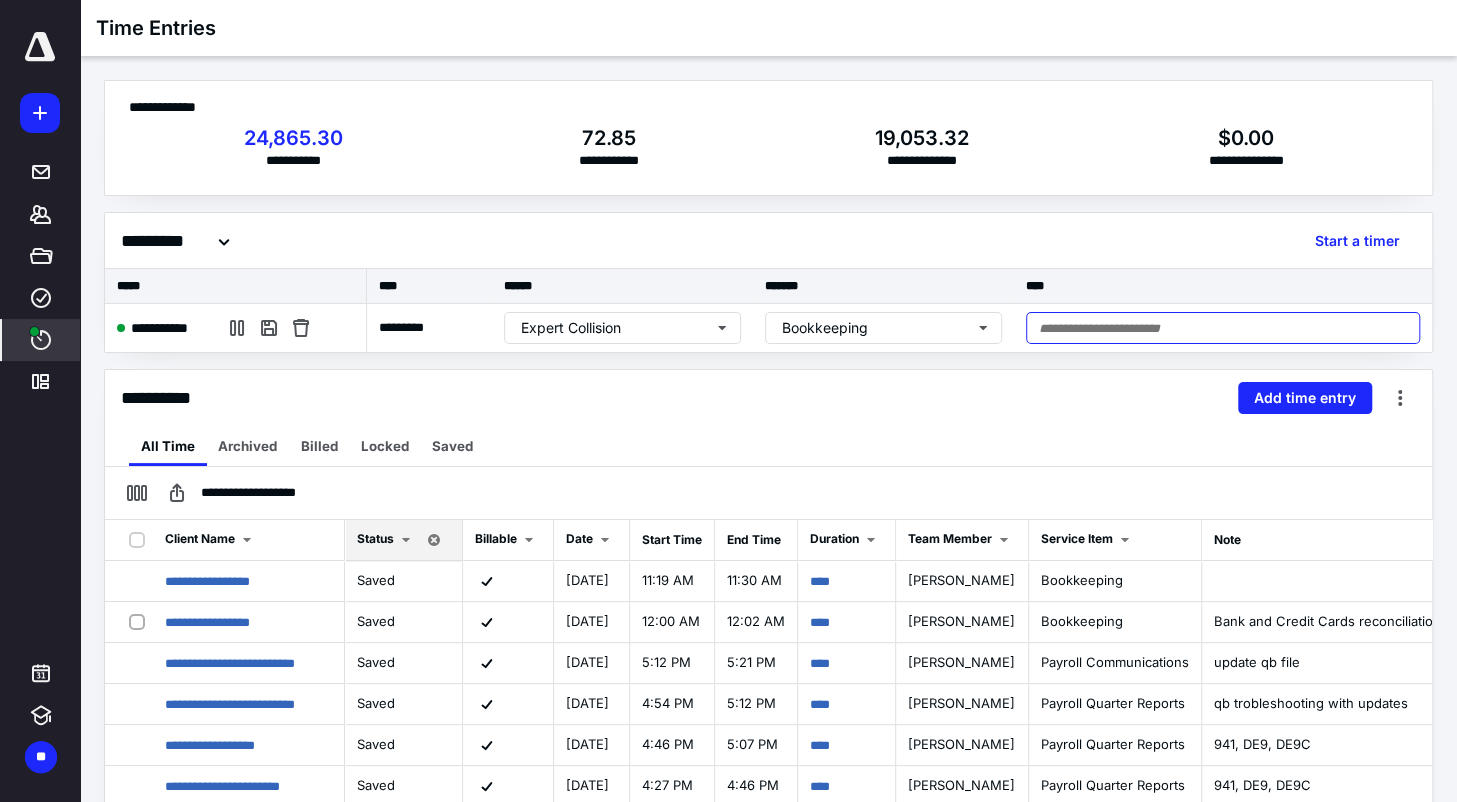 click at bounding box center [1223, 328] 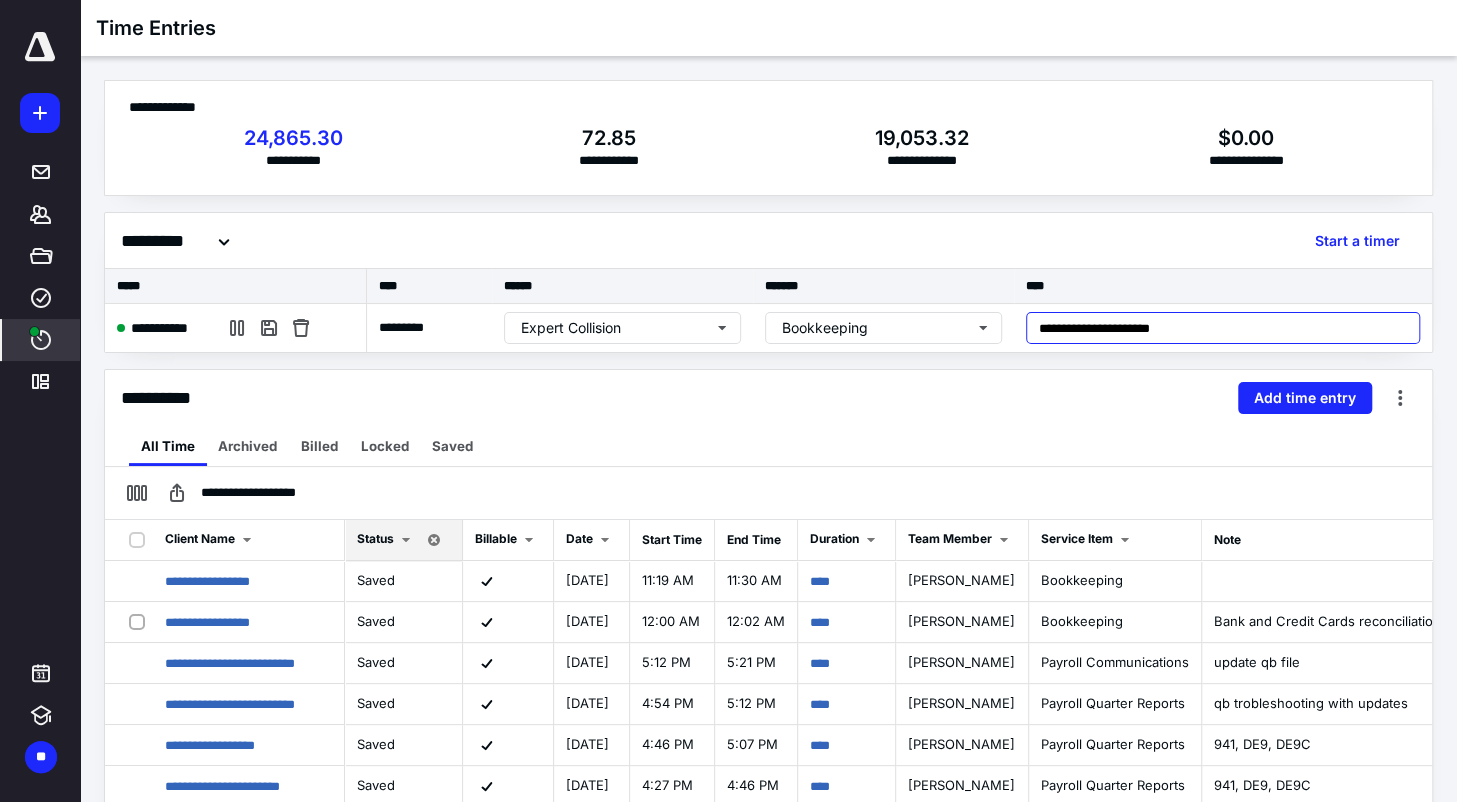 drag, startPoint x: 1210, startPoint y: 327, endPoint x: 1026, endPoint y: 321, distance: 184.0978 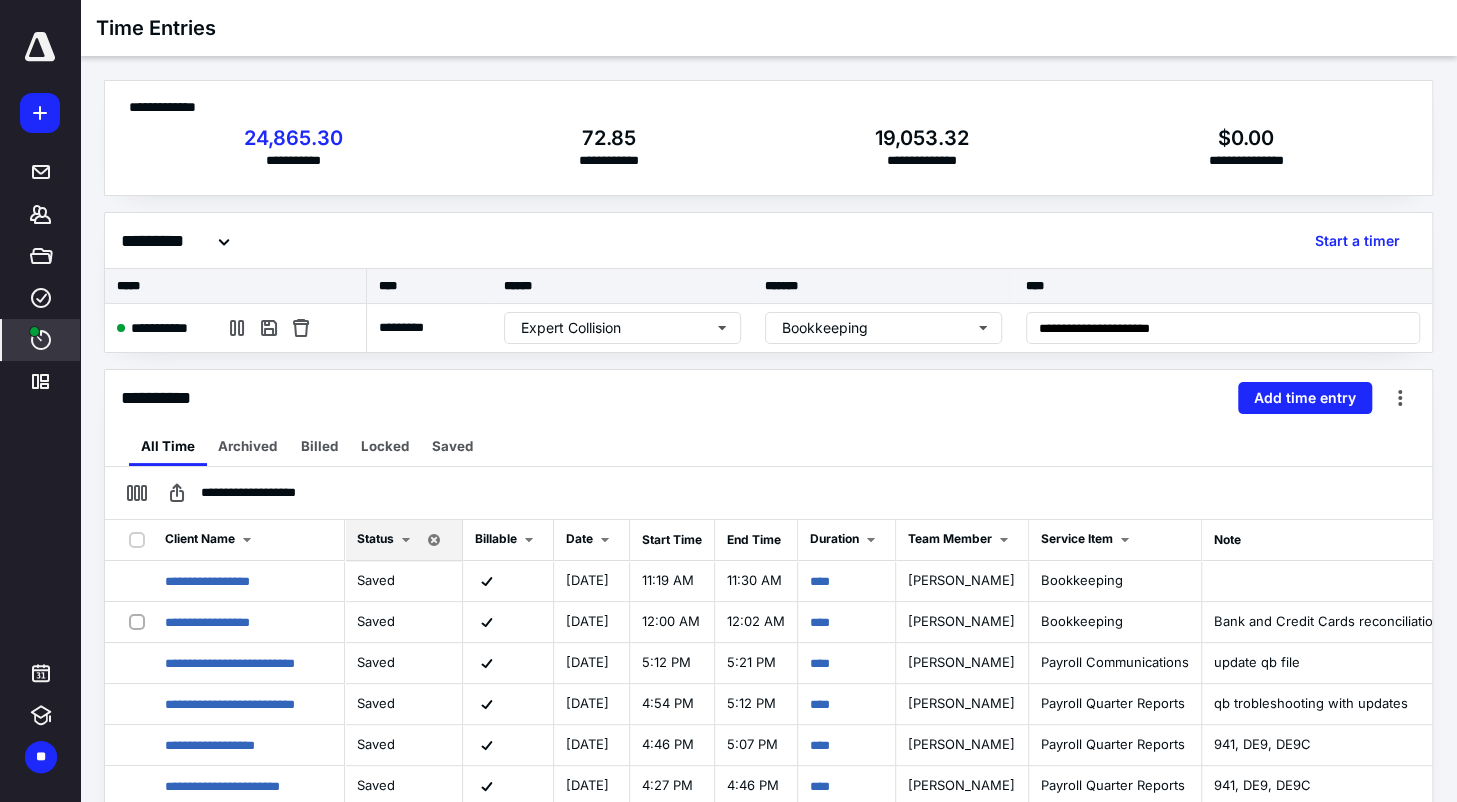 click on "**********" at bounding box center [768, 398] 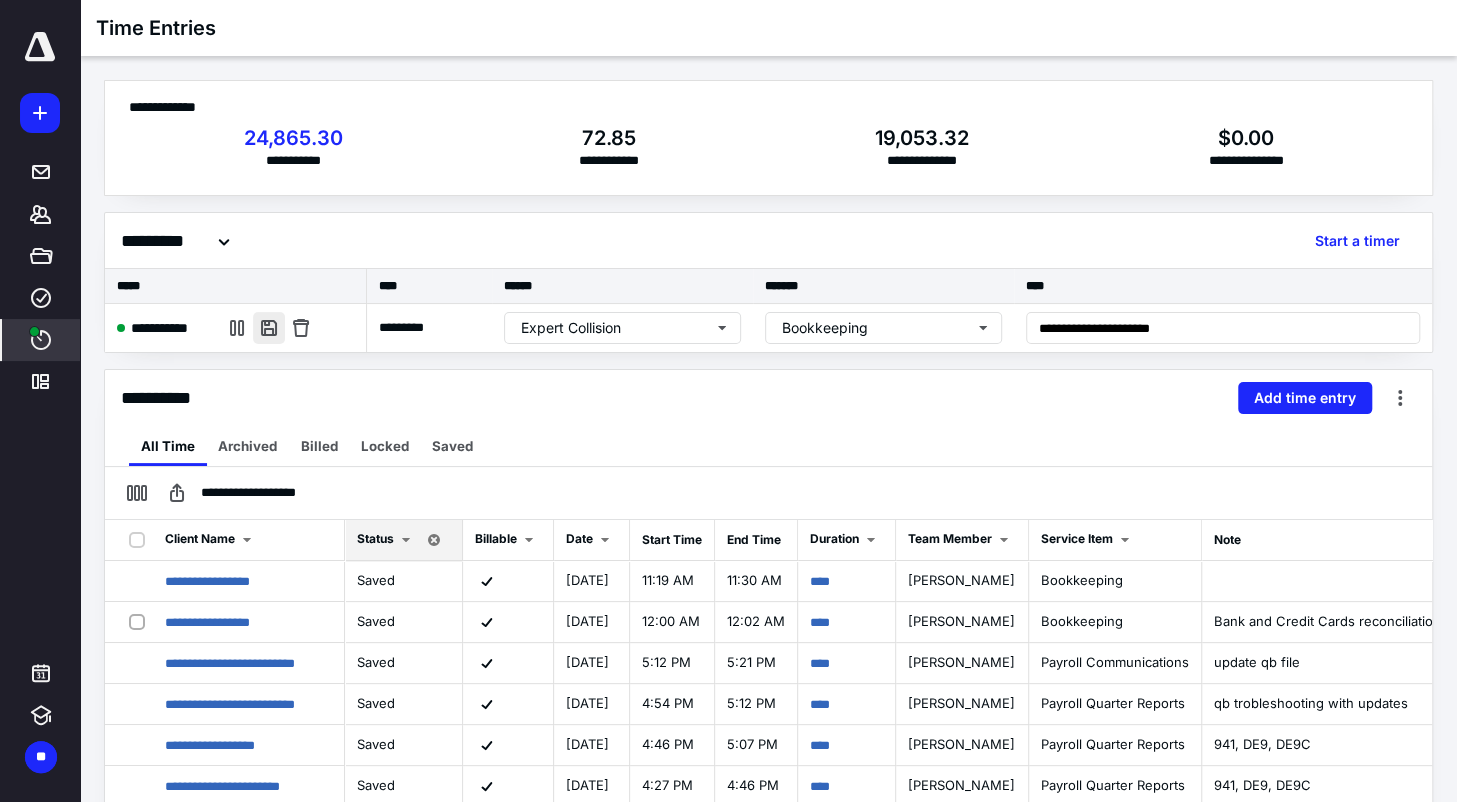 click at bounding box center [269, 328] 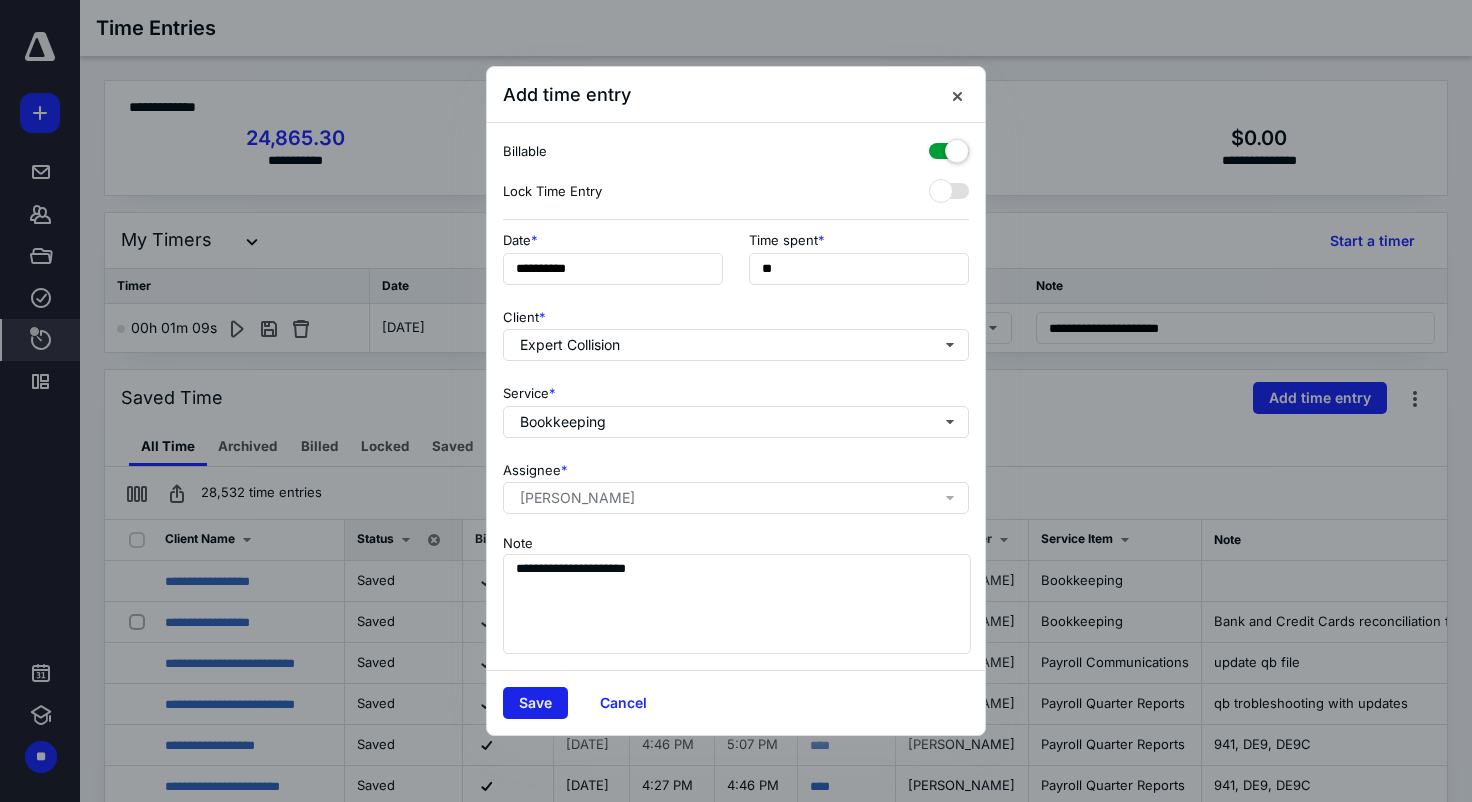 click on "Save" at bounding box center [535, 703] 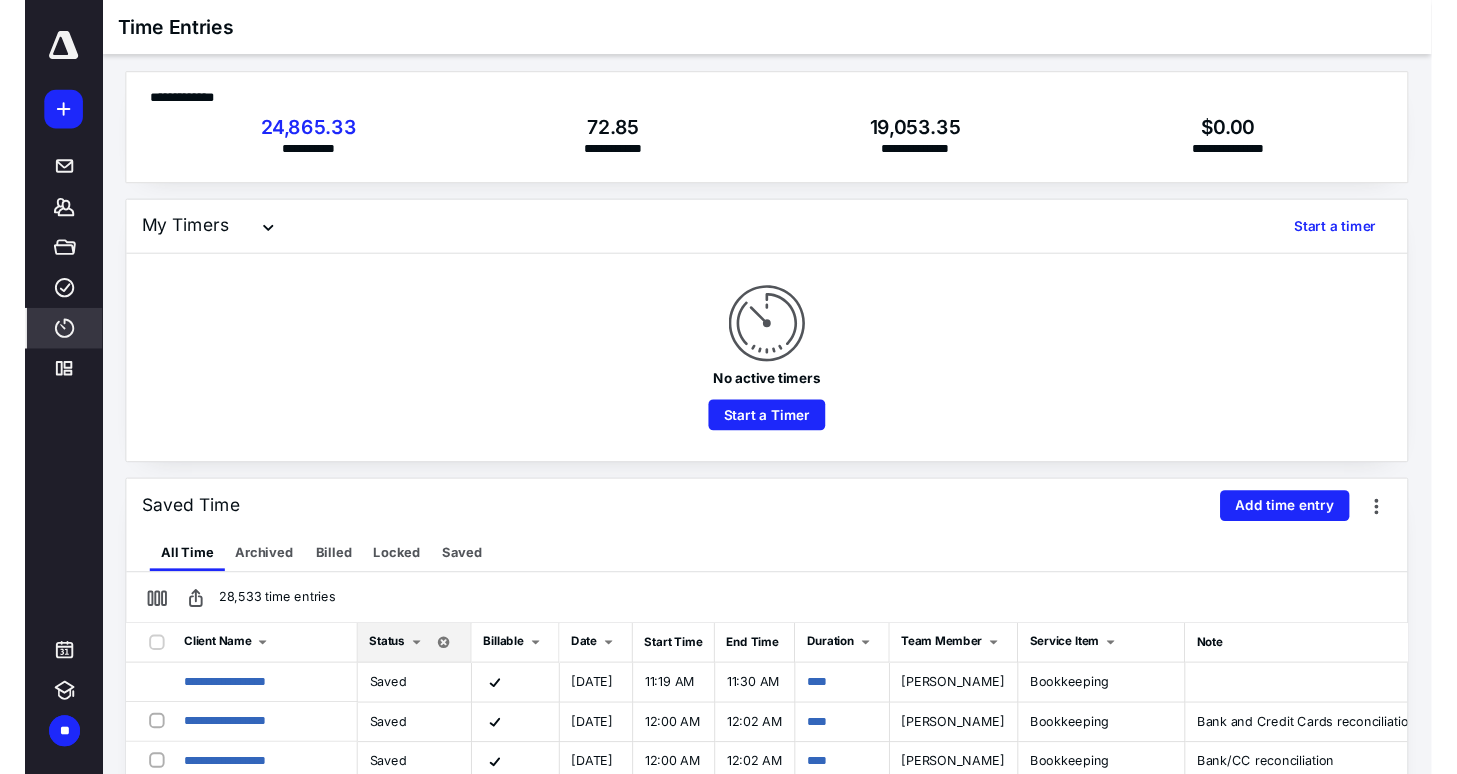 scroll, scrollTop: 0, scrollLeft: 0, axis: both 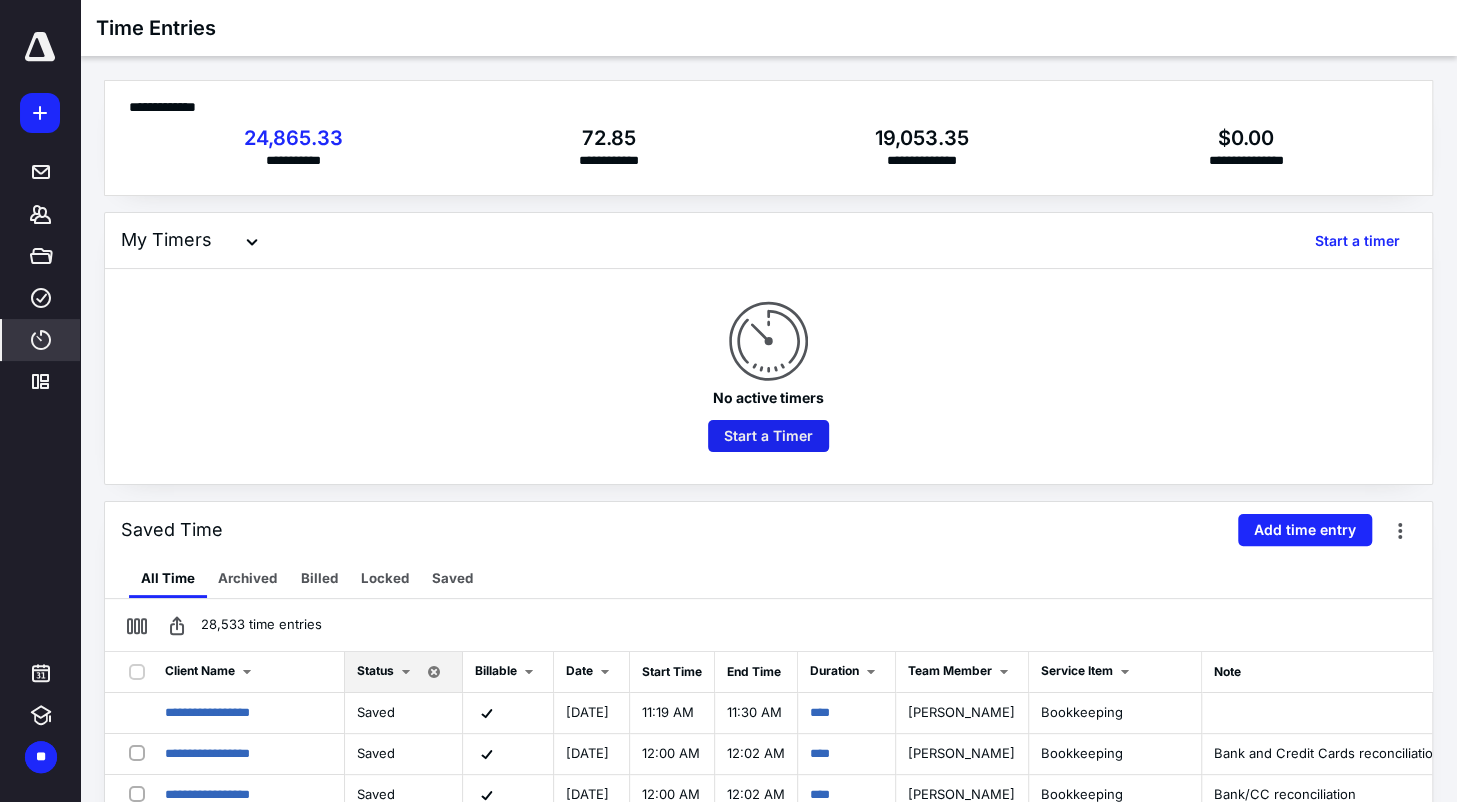 click on "Start a Timer" at bounding box center [768, 436] 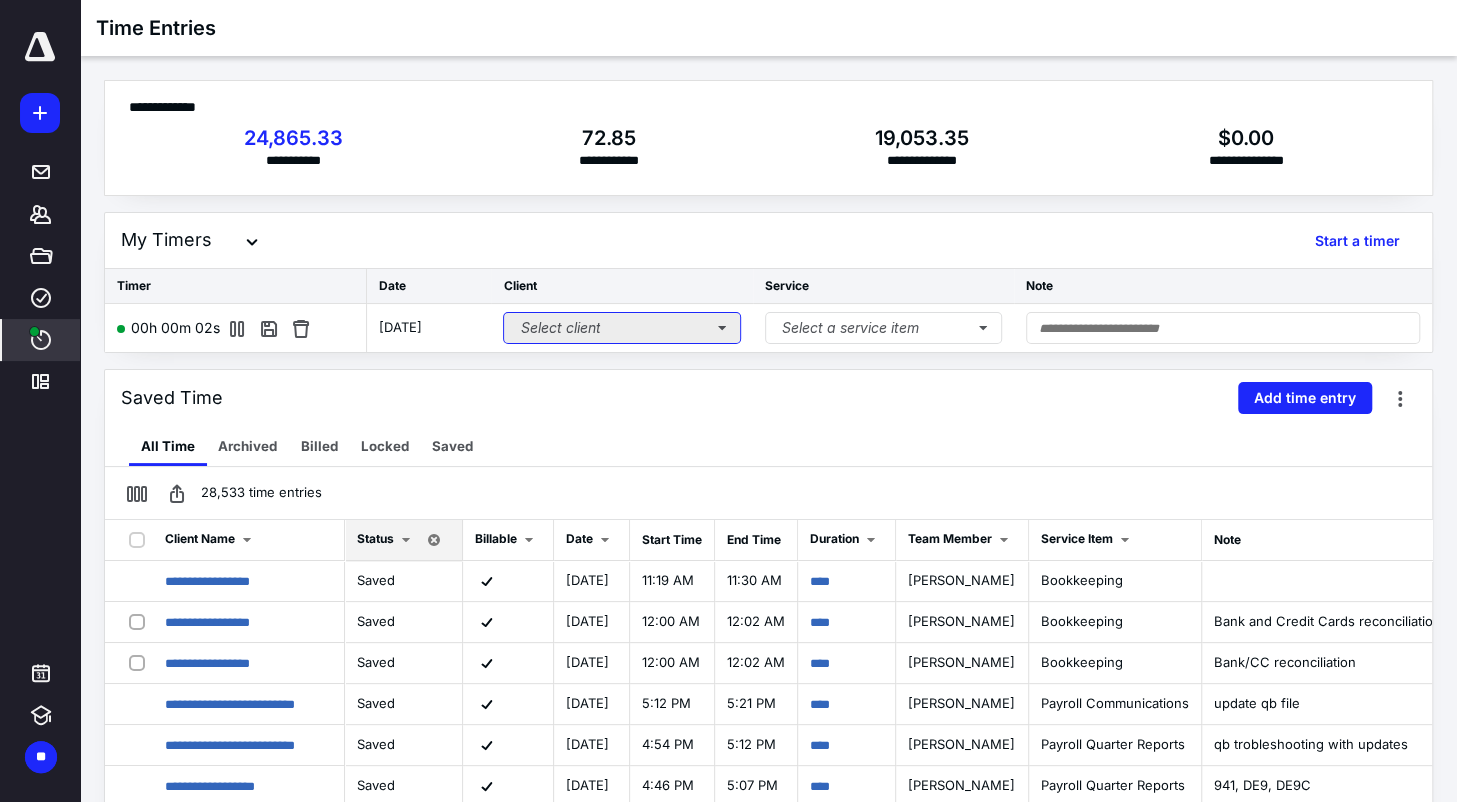 click on "Select client" at bounding box center [621, 328] 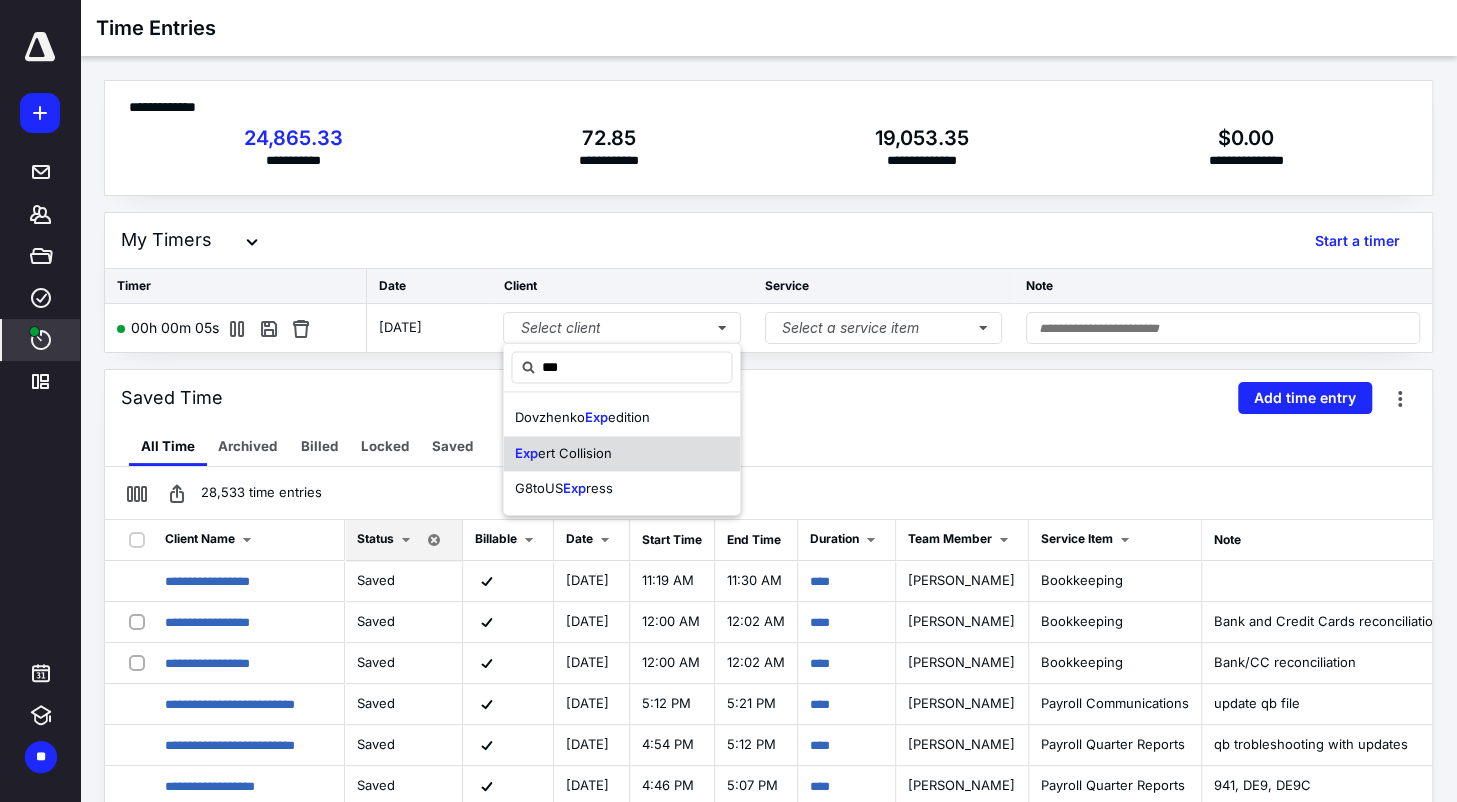 click on "ert  Collision" at bounding box center [575, 453] 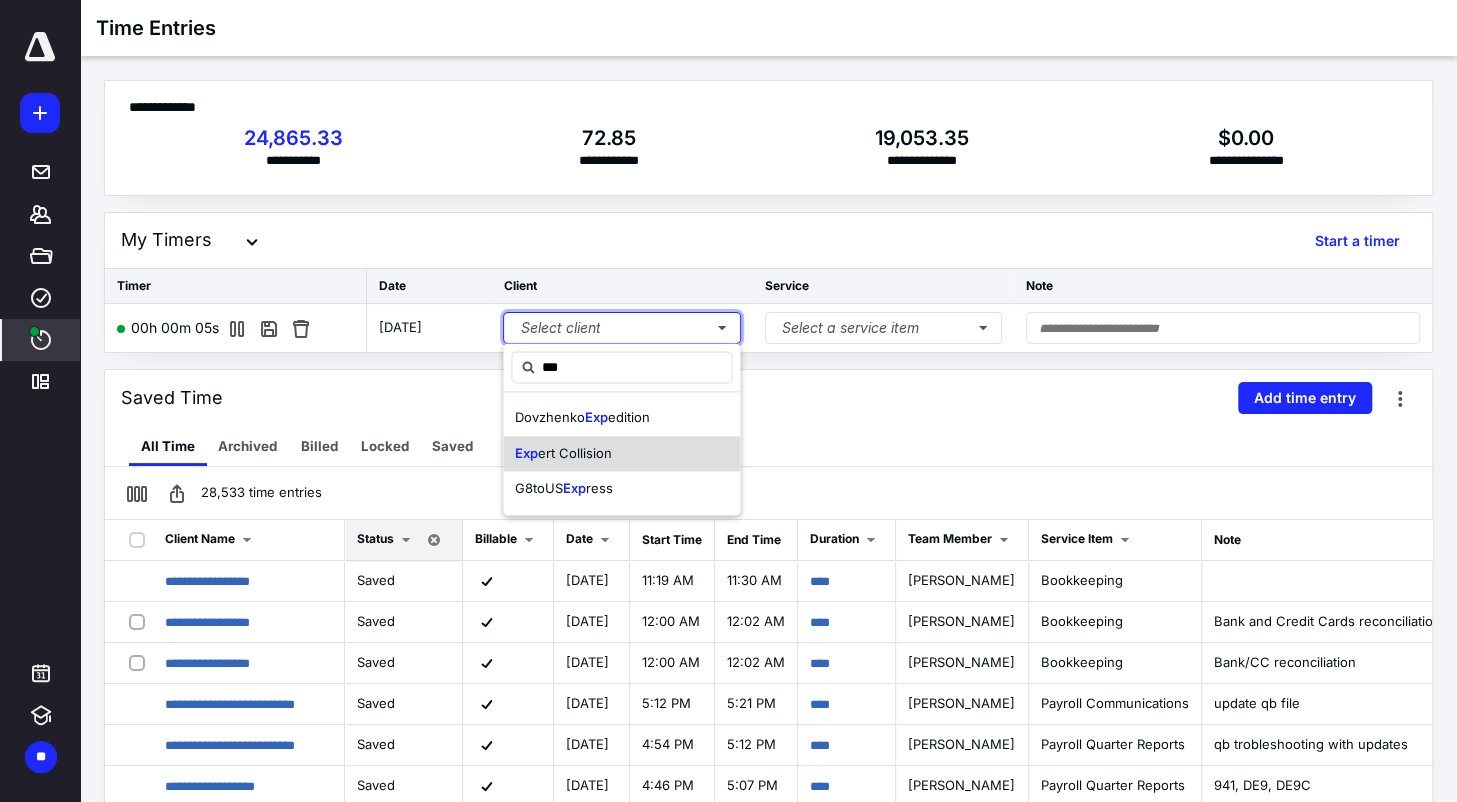 type 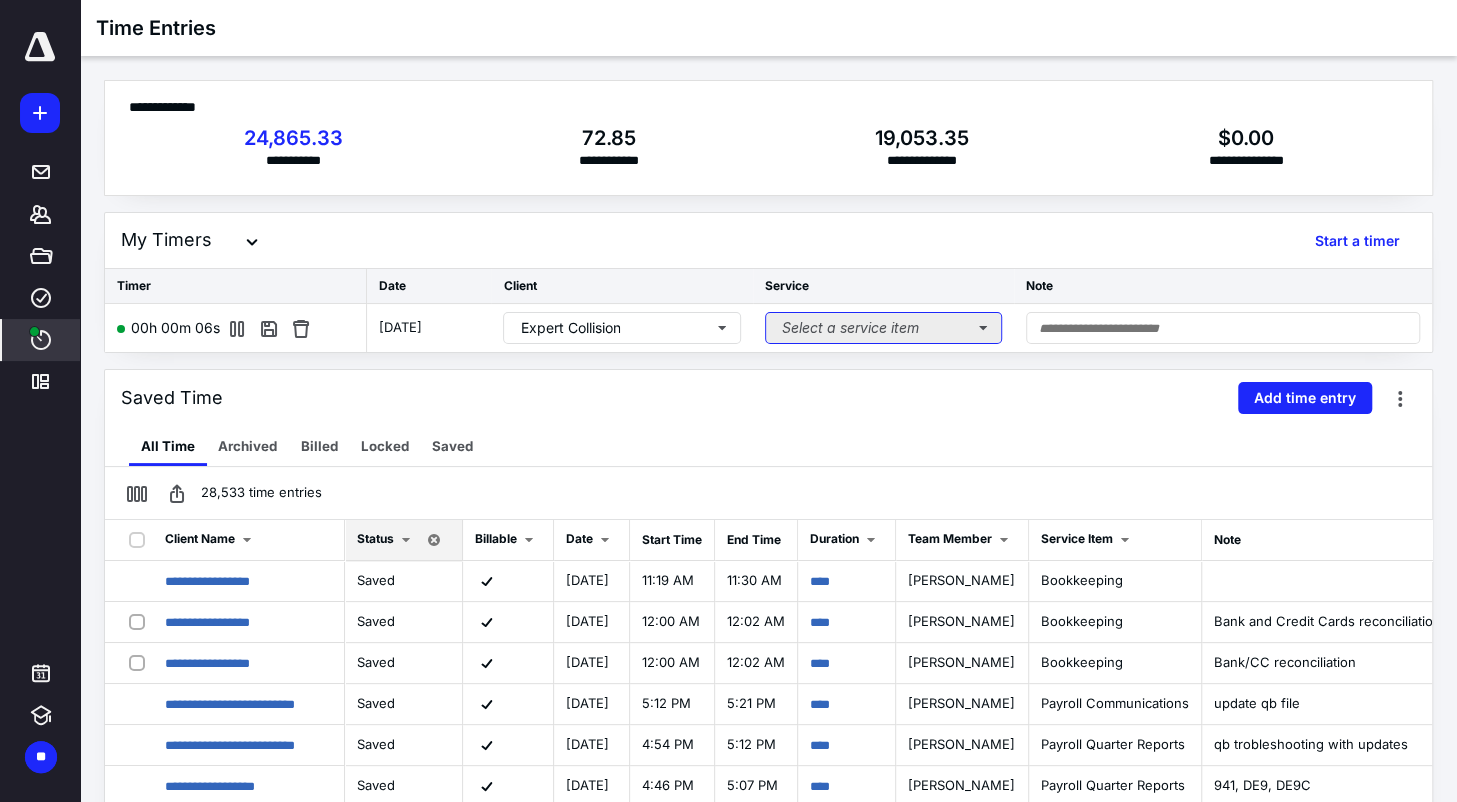 click on "Select a service item" at bounding box center (883, 328) 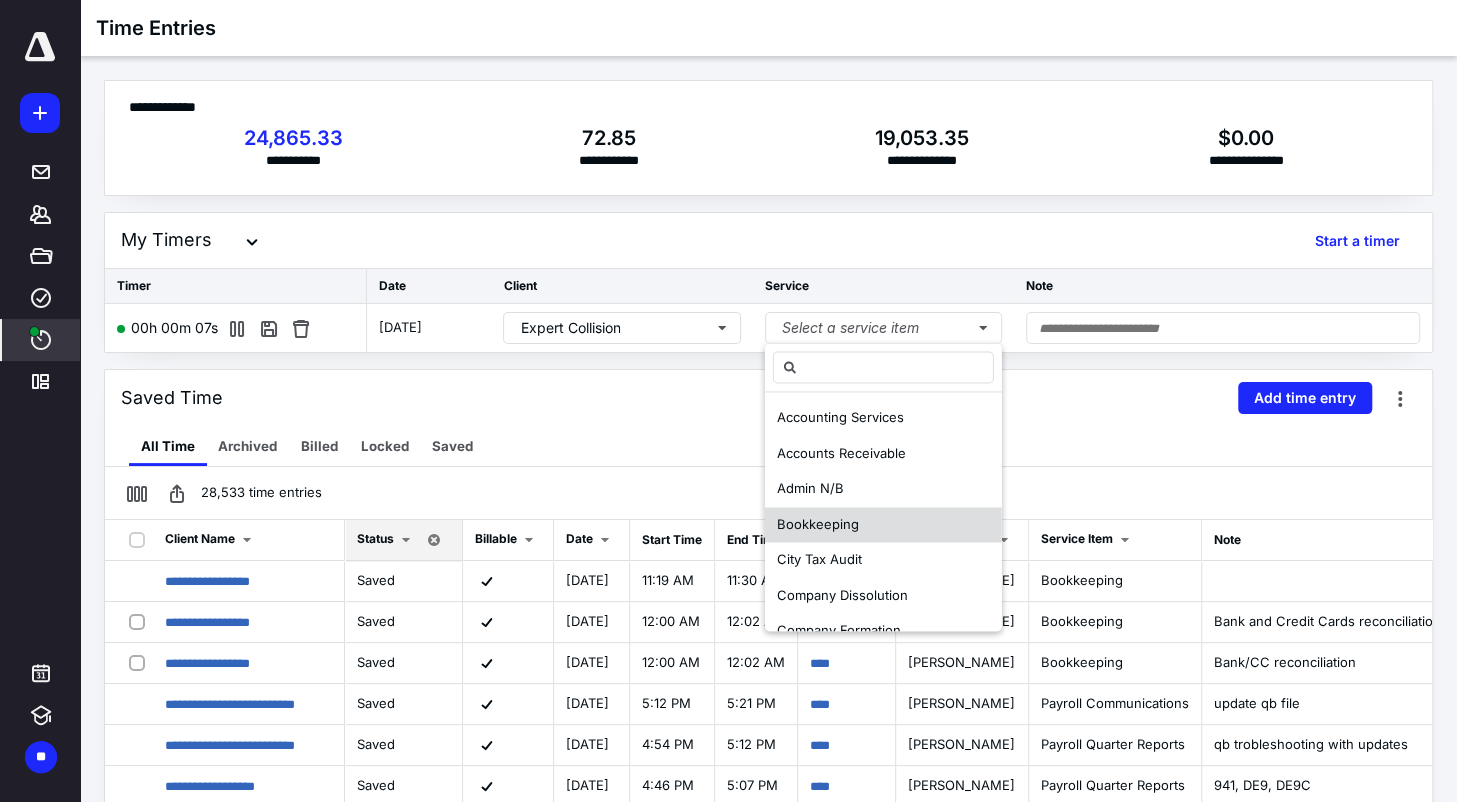 click on "Bookkeeping" at bounding box center (818, 524) 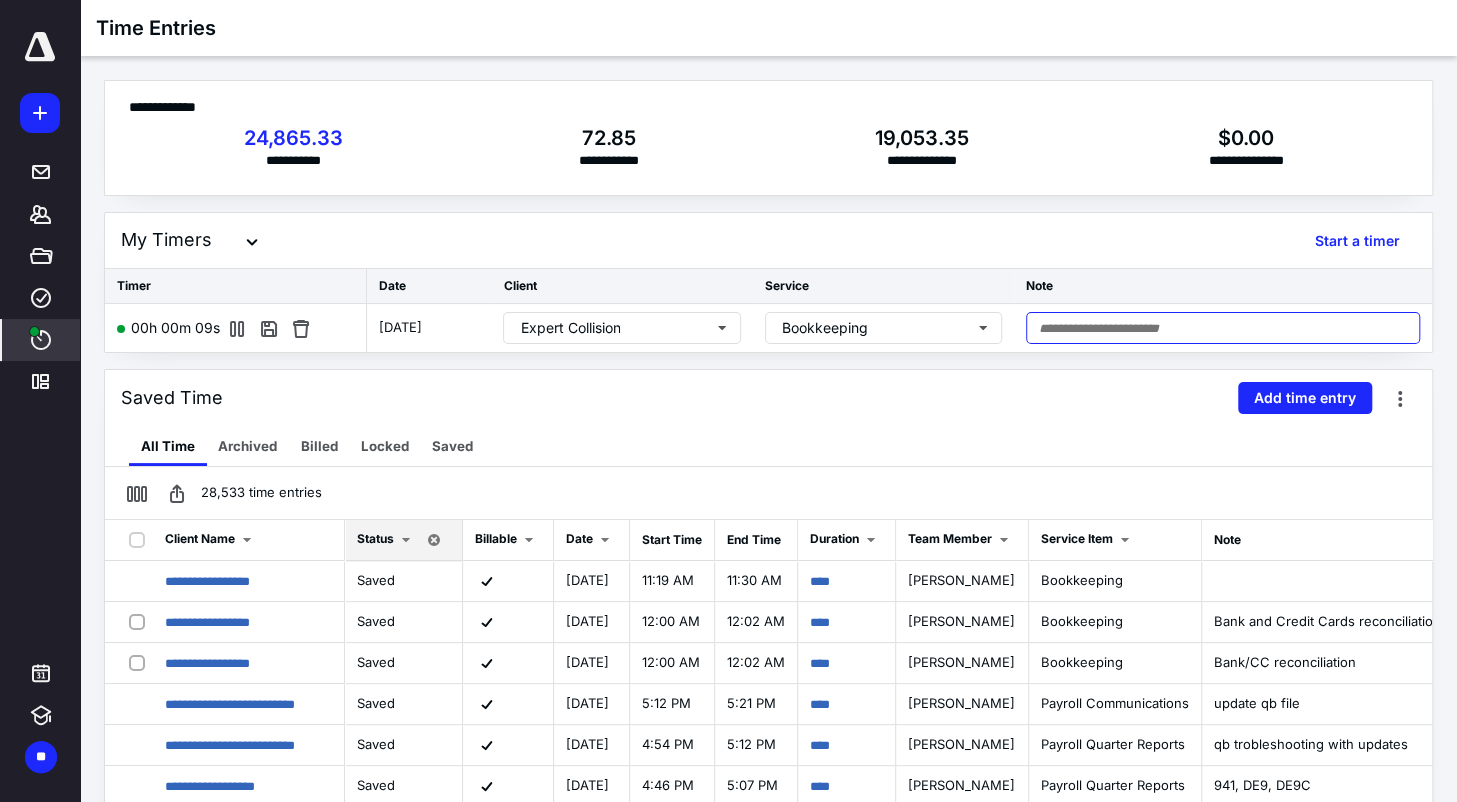 click at bounding box center (1223, 328) 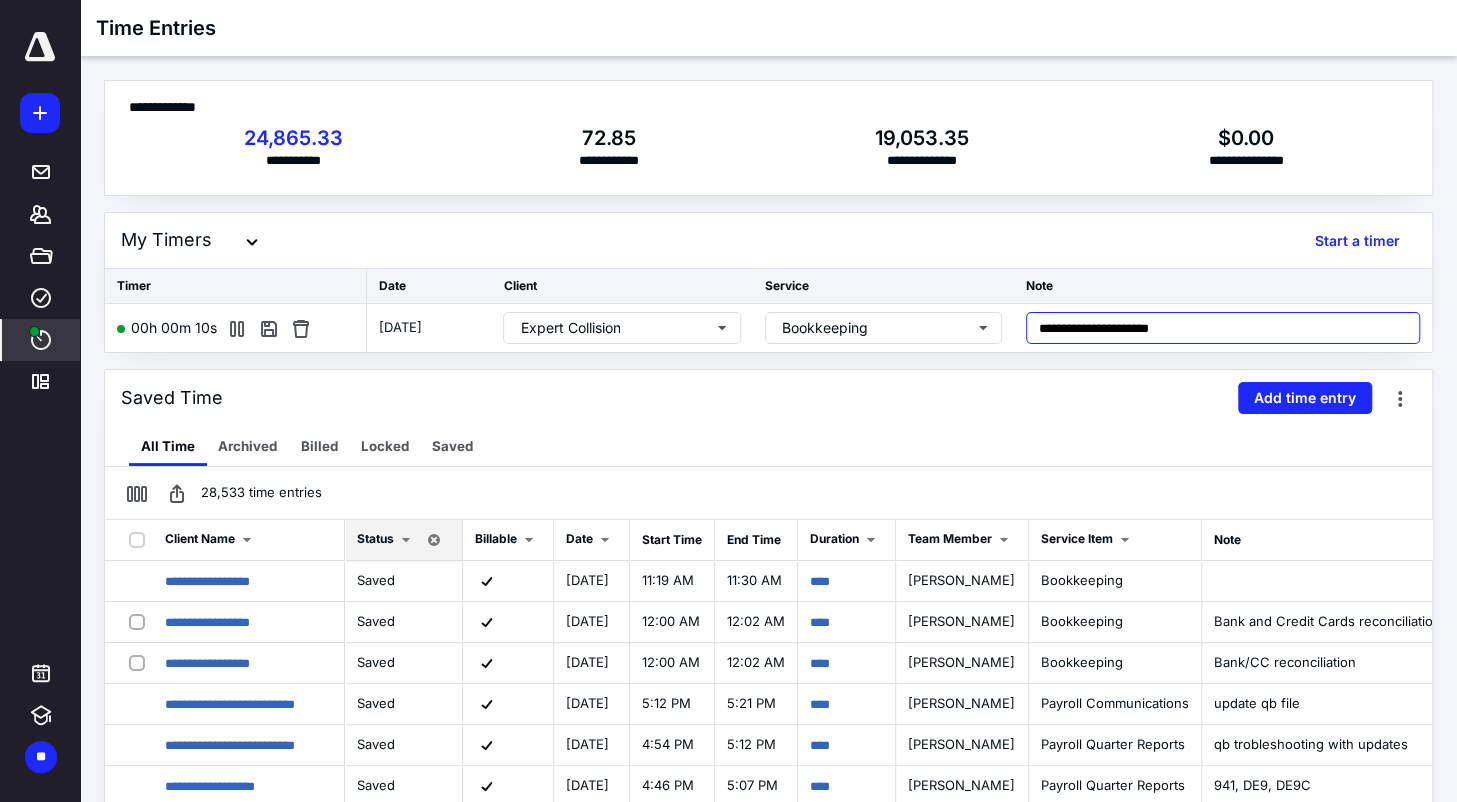 type on "**********" 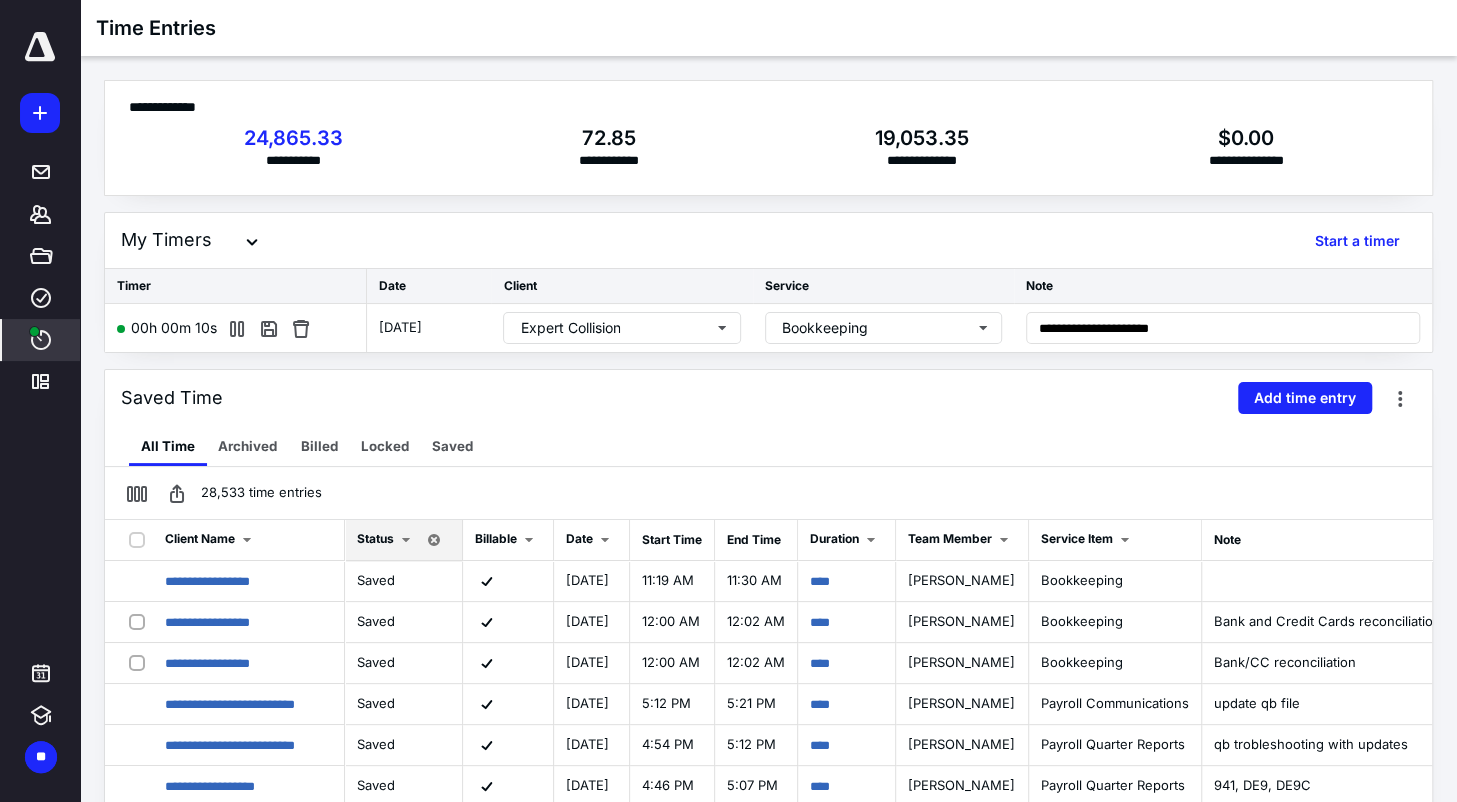 click on "Saved Time Add time entry" at bounding box center [768, 398] 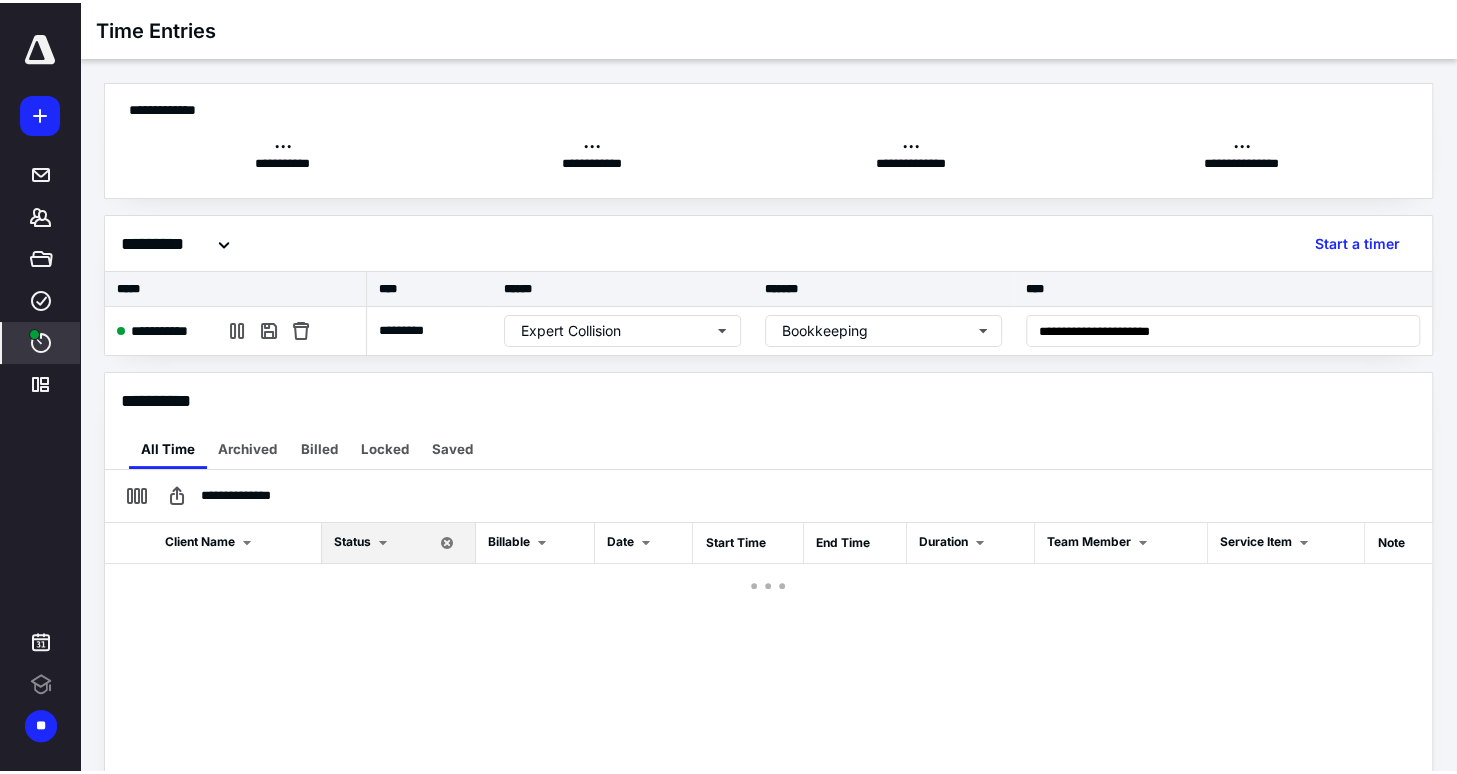 scroll, scrollTop: 0, scrollLeft: 0, axis: both 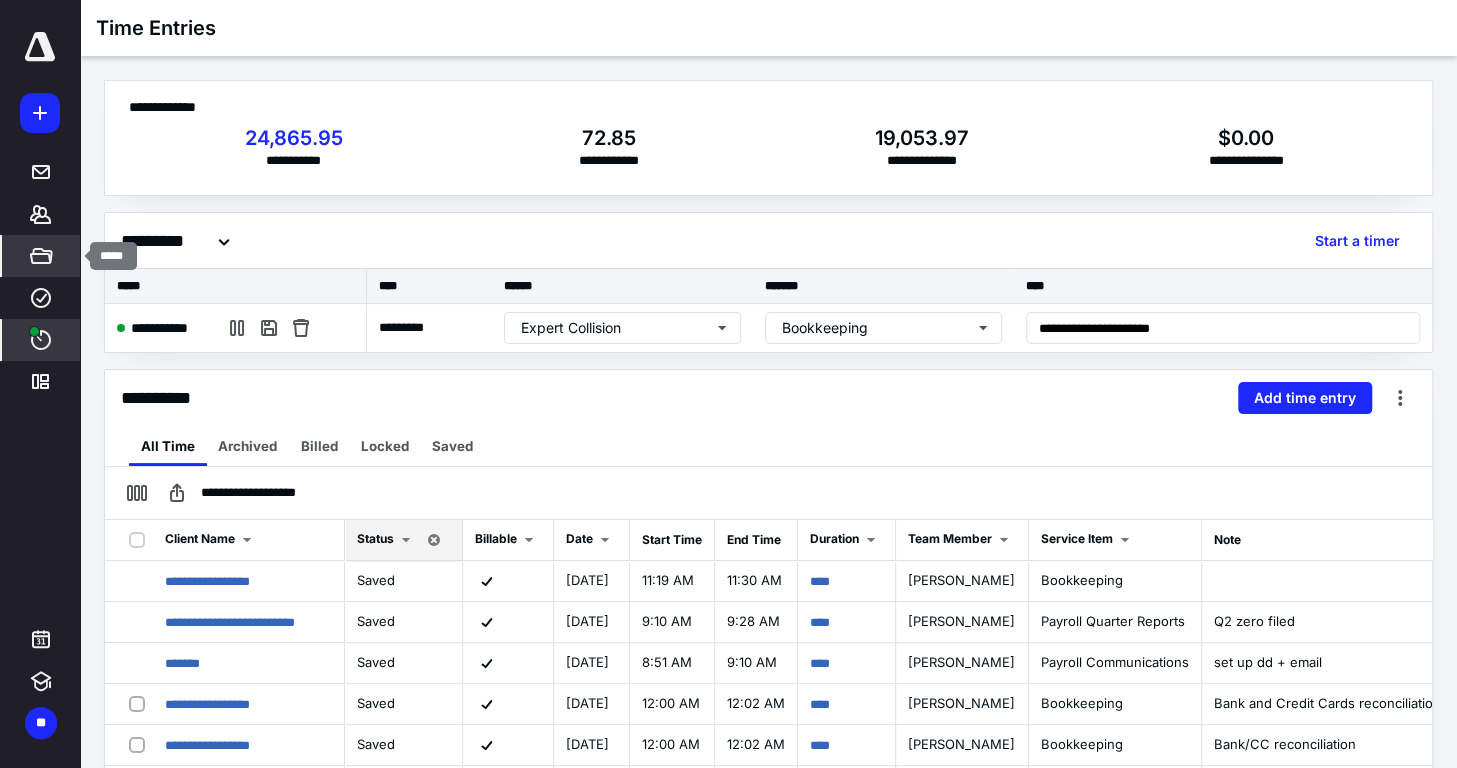 click 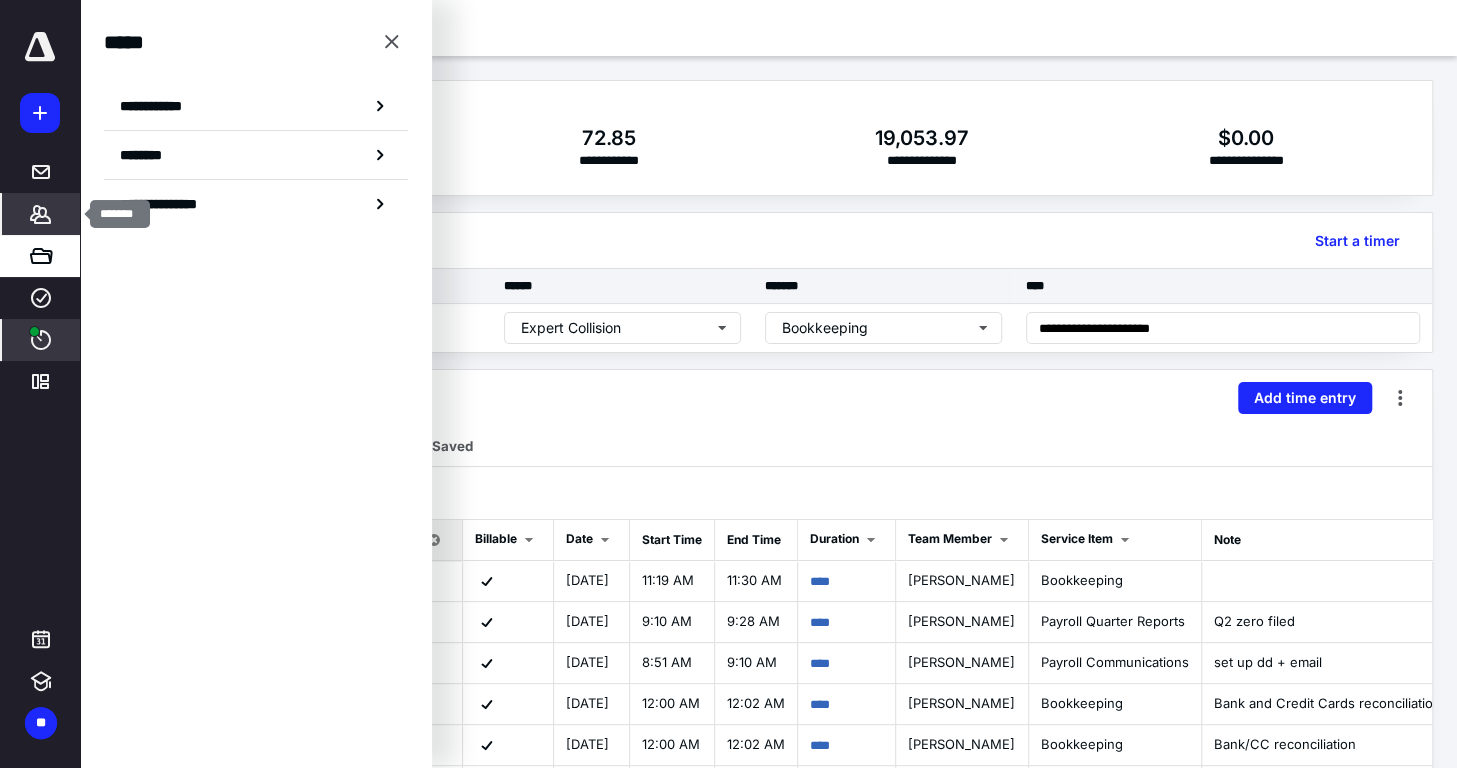 click 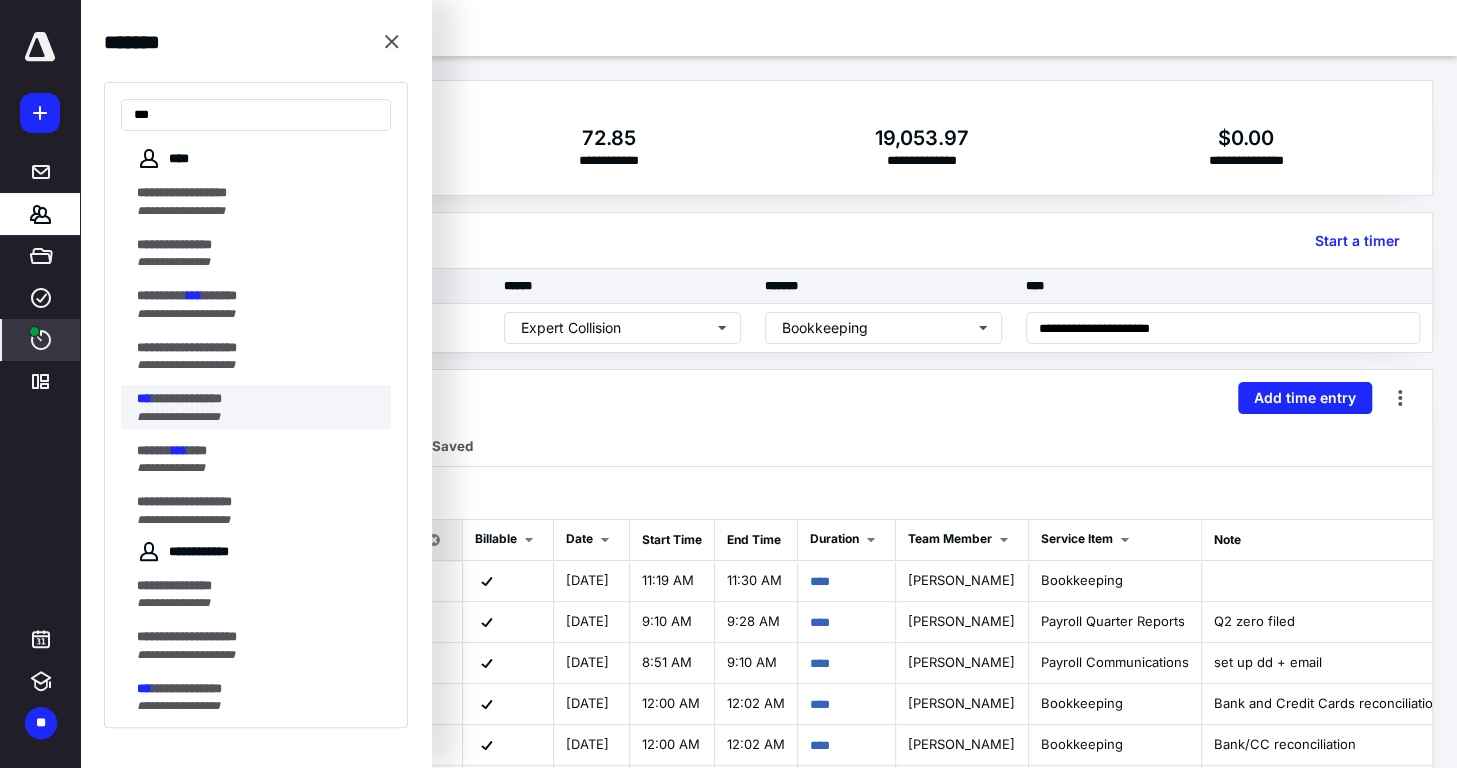 type on "***" 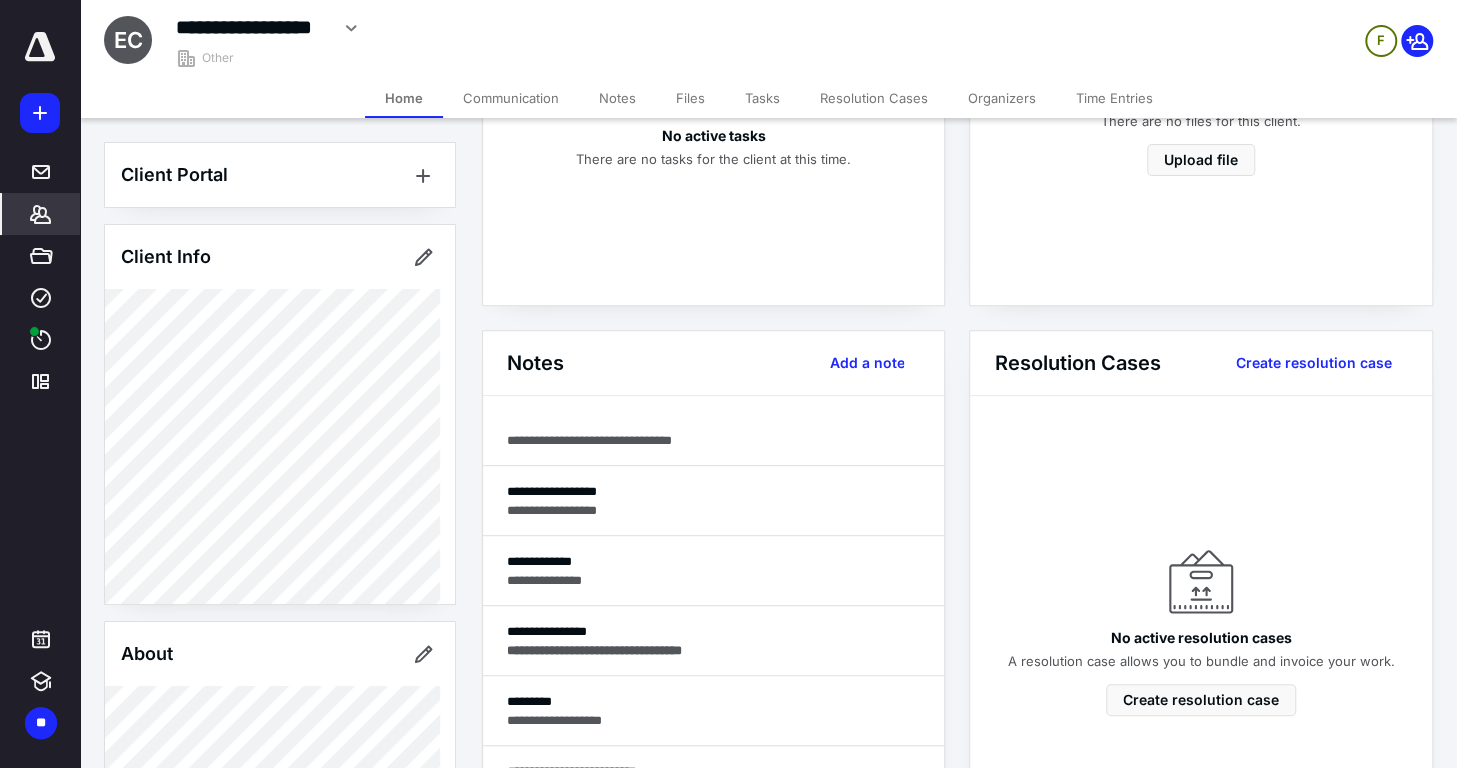 scroll, scrollTop: 0, scrollLeft: 0, axis: both 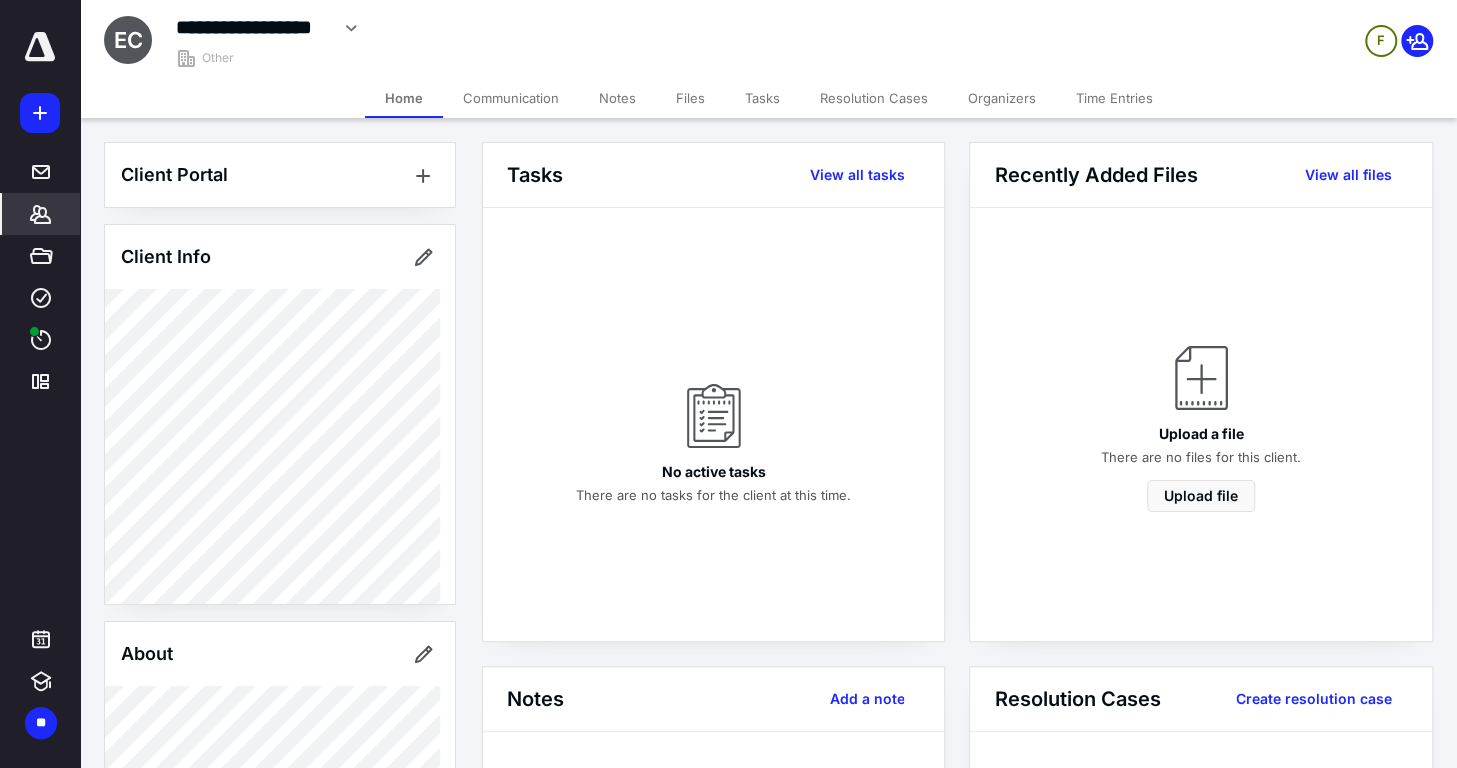click on "Notes" at bounding box center [617, 98] 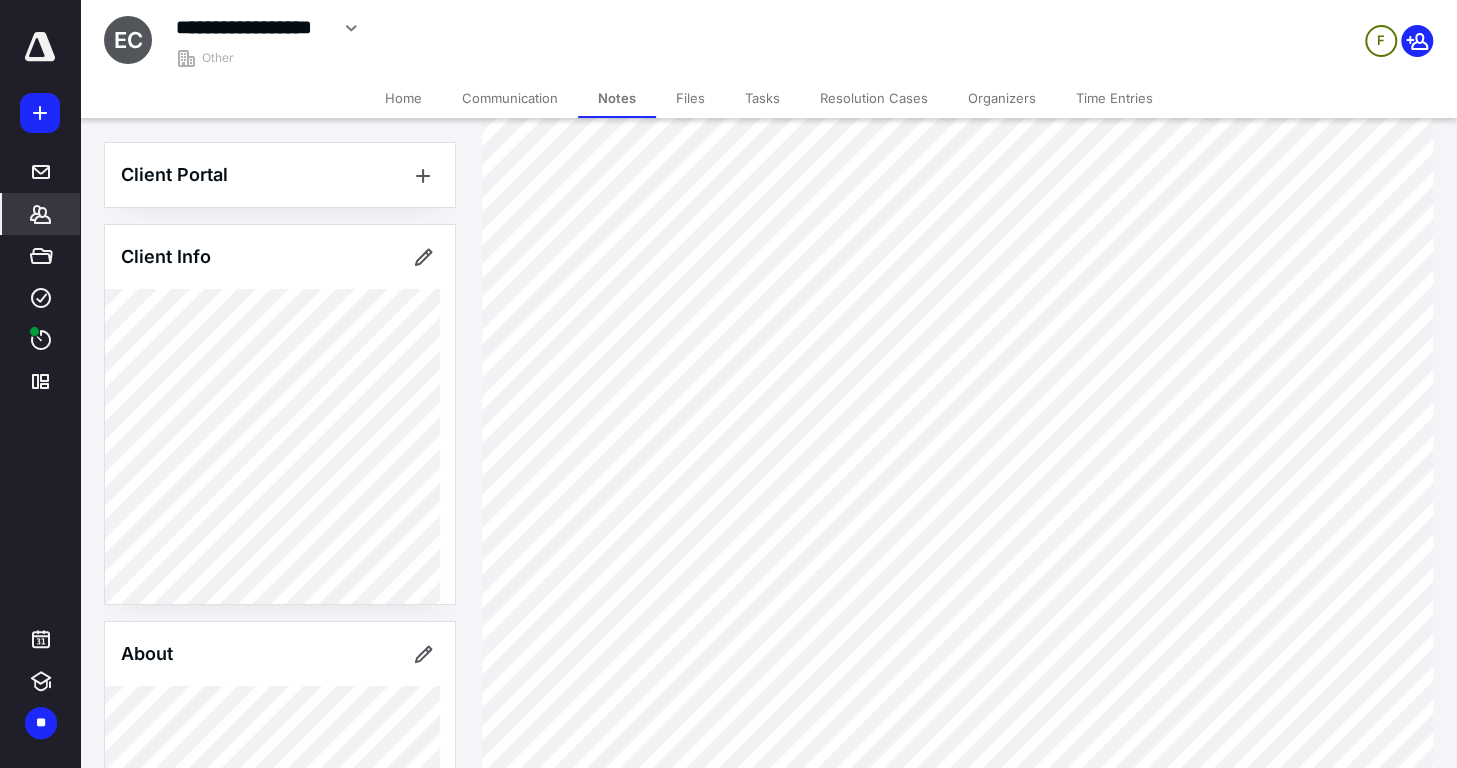 scroll, scrollTop: 591, scrollLeft: 0, axis: vertical 